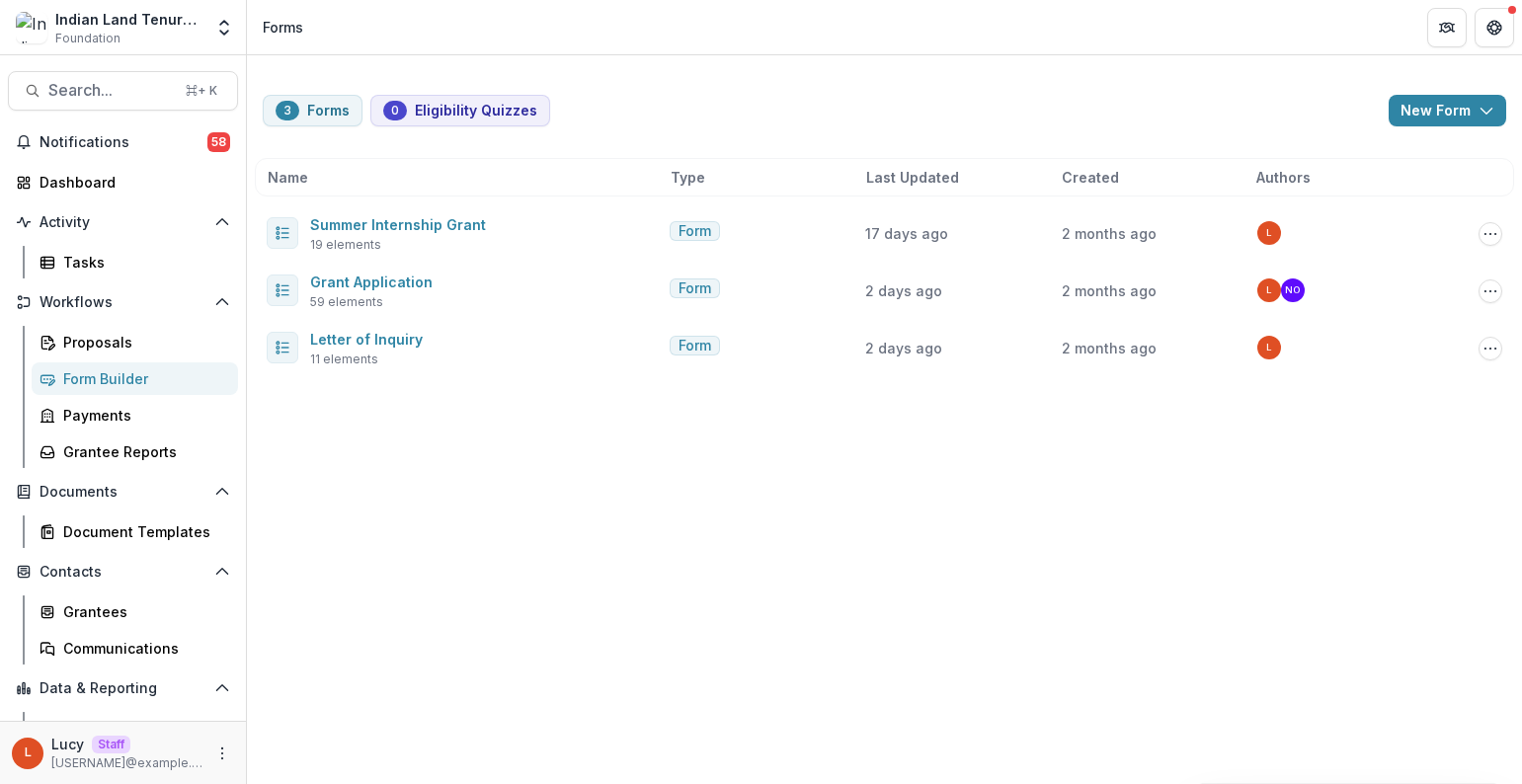 scroll, scrollTop: 0, scrollLeft: 0, axis: both 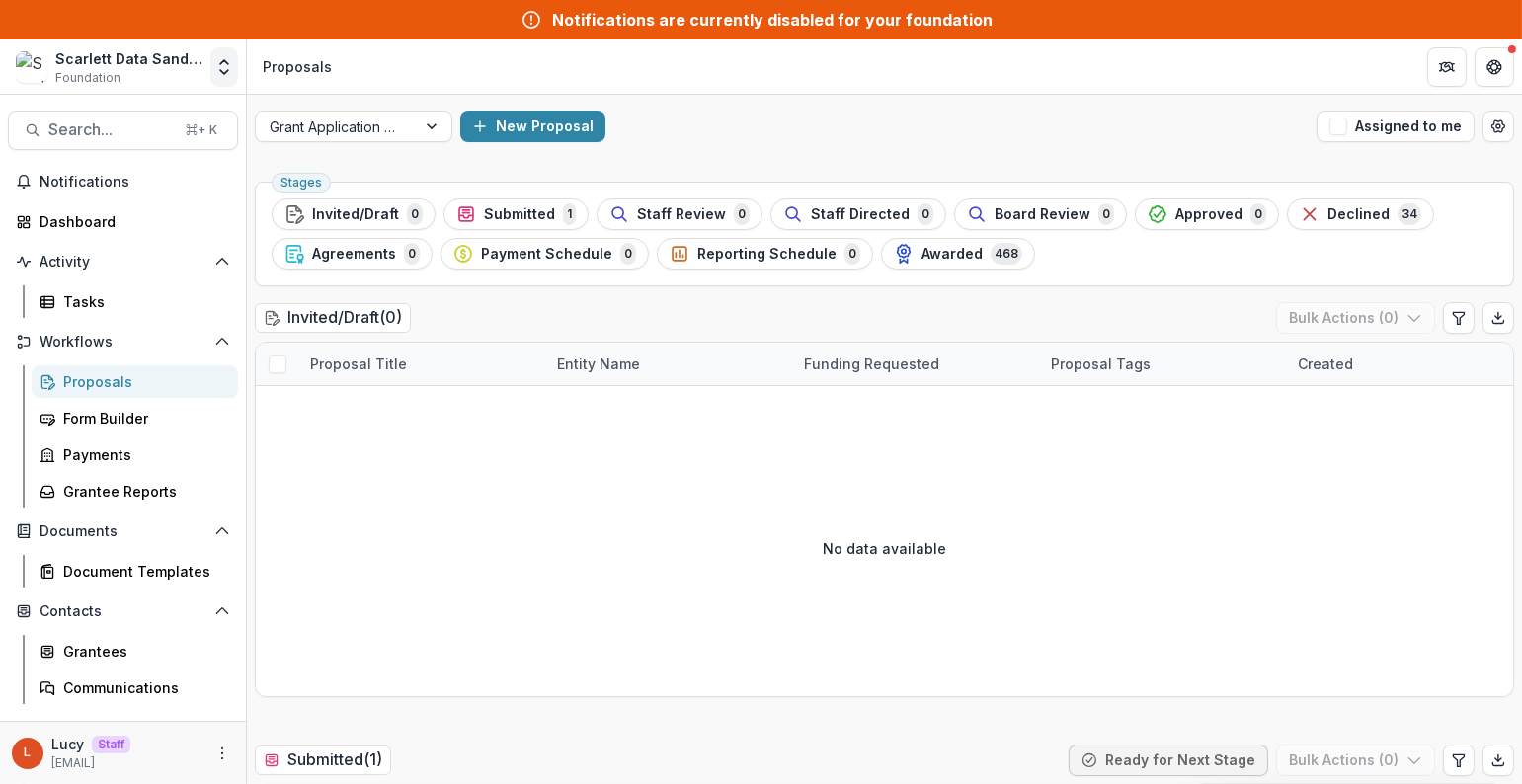 click at bounding box center (224, 67) 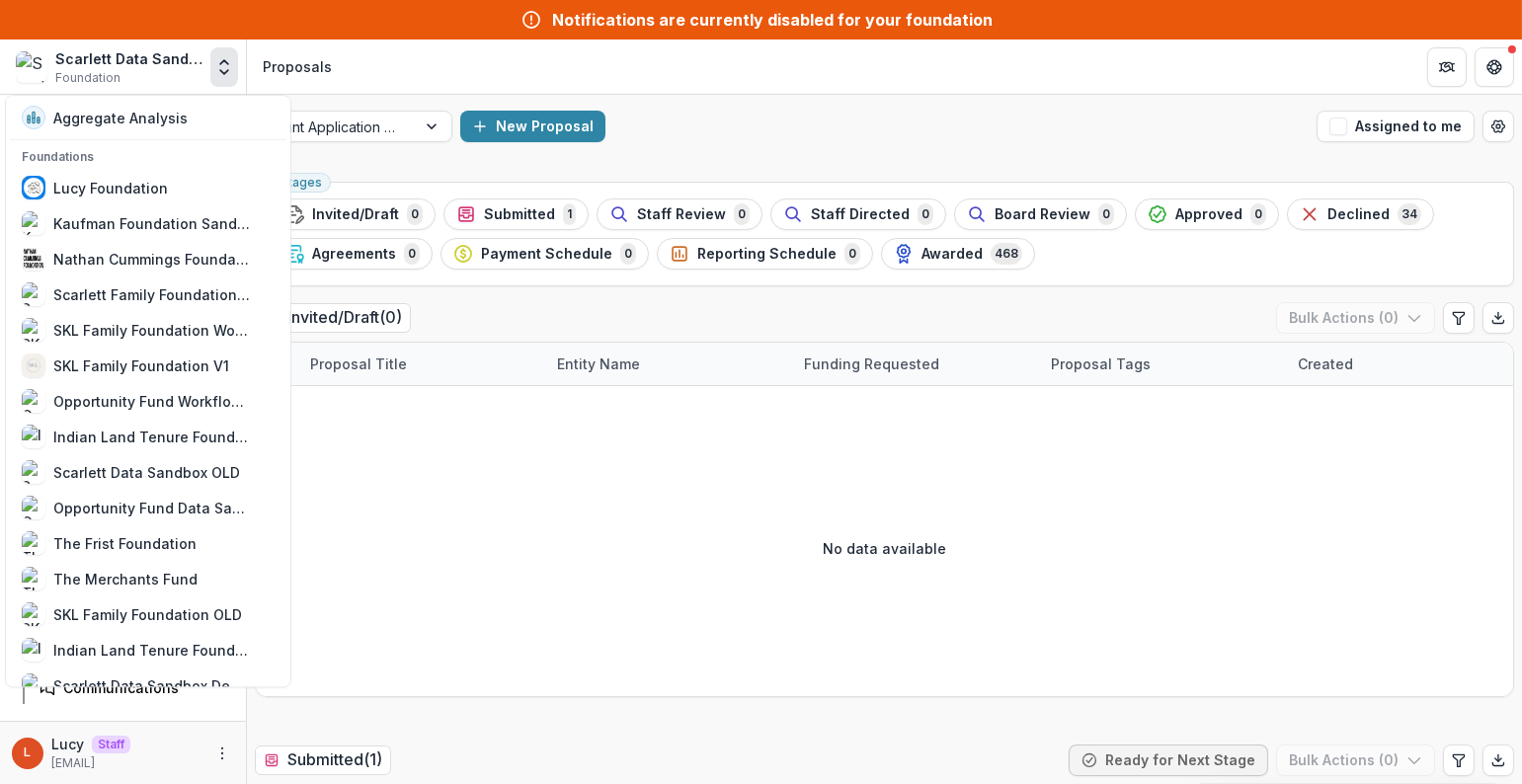 click 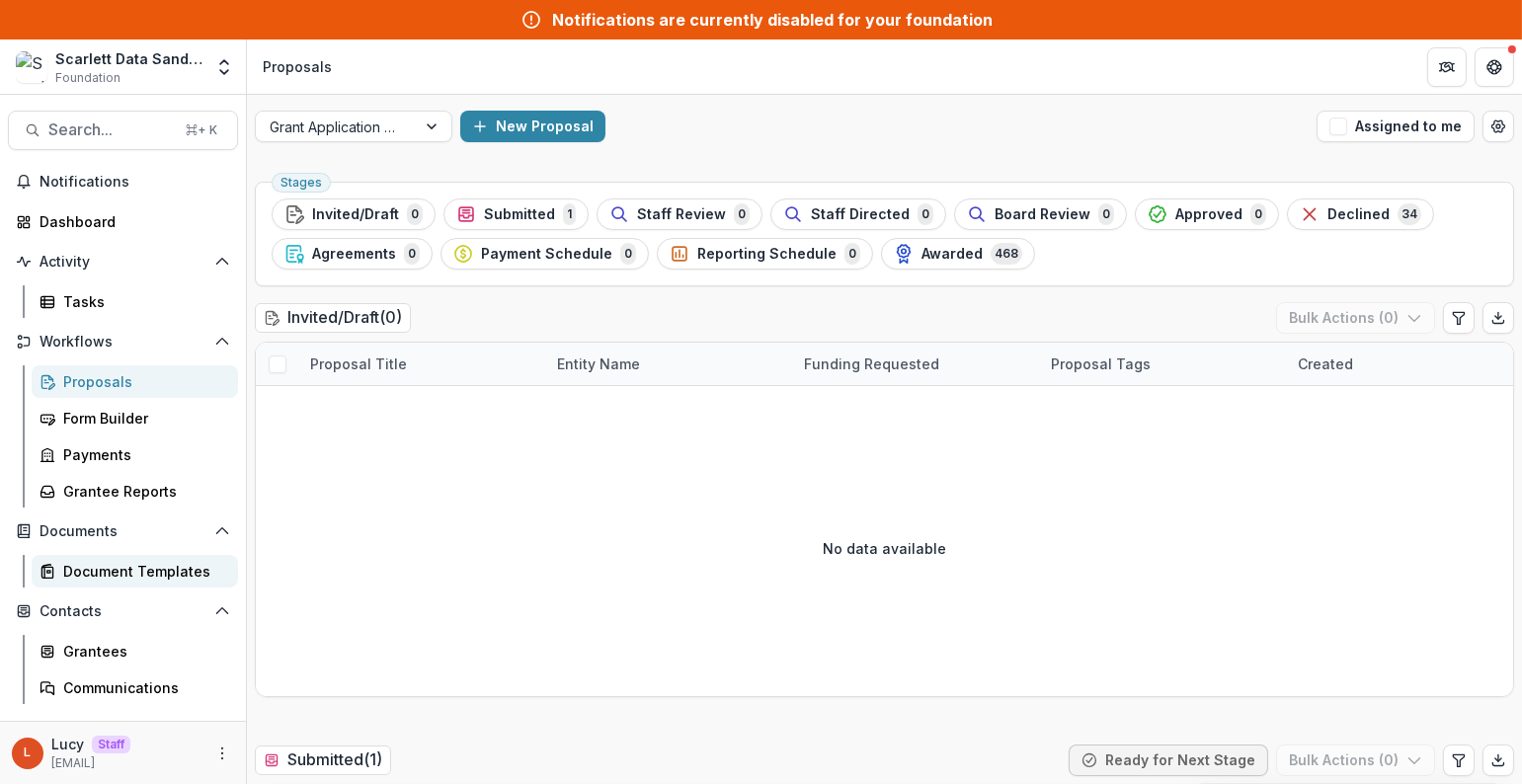 scroll, scrollTop: 98, scrollLeft: 0, axis: vertical 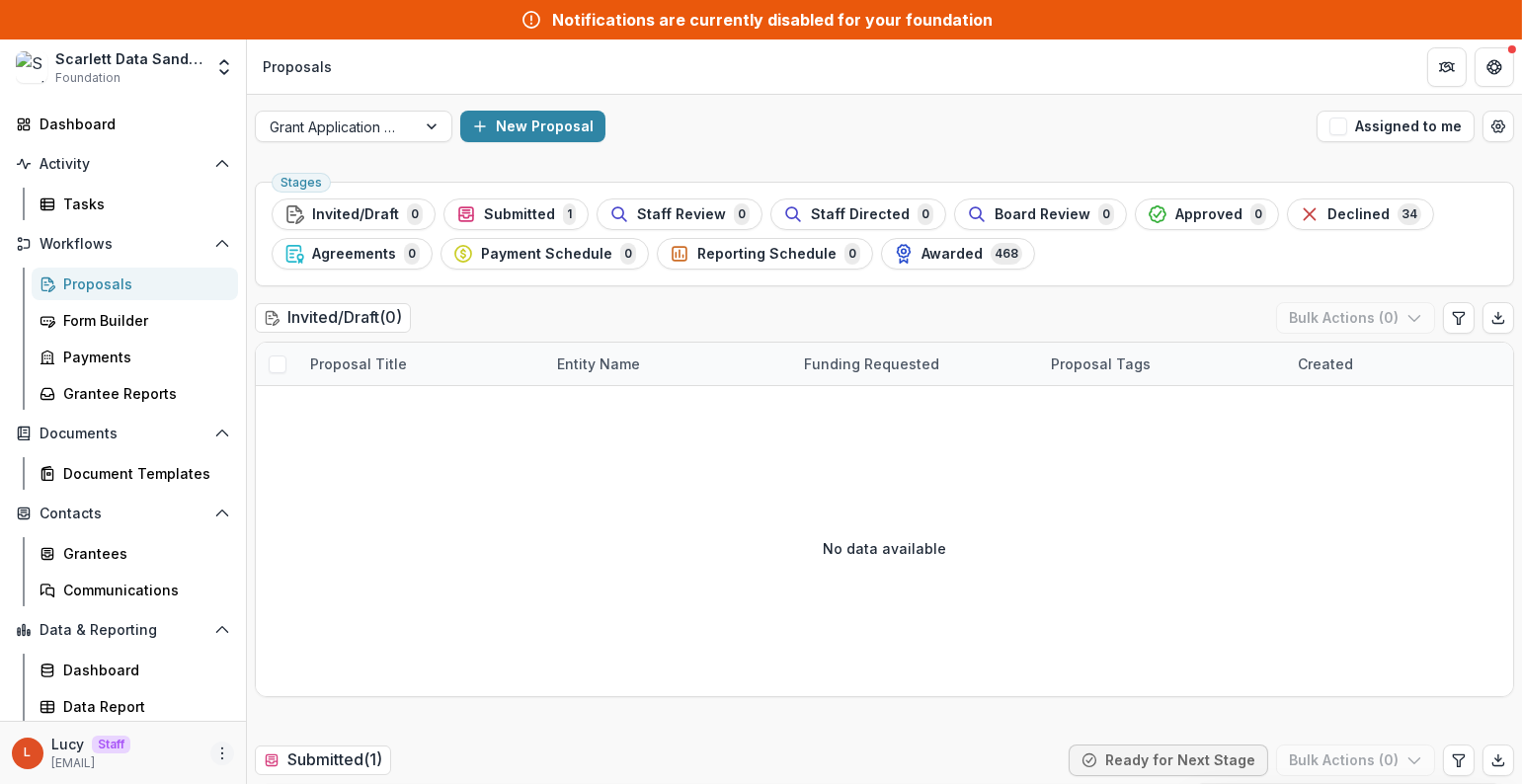 click 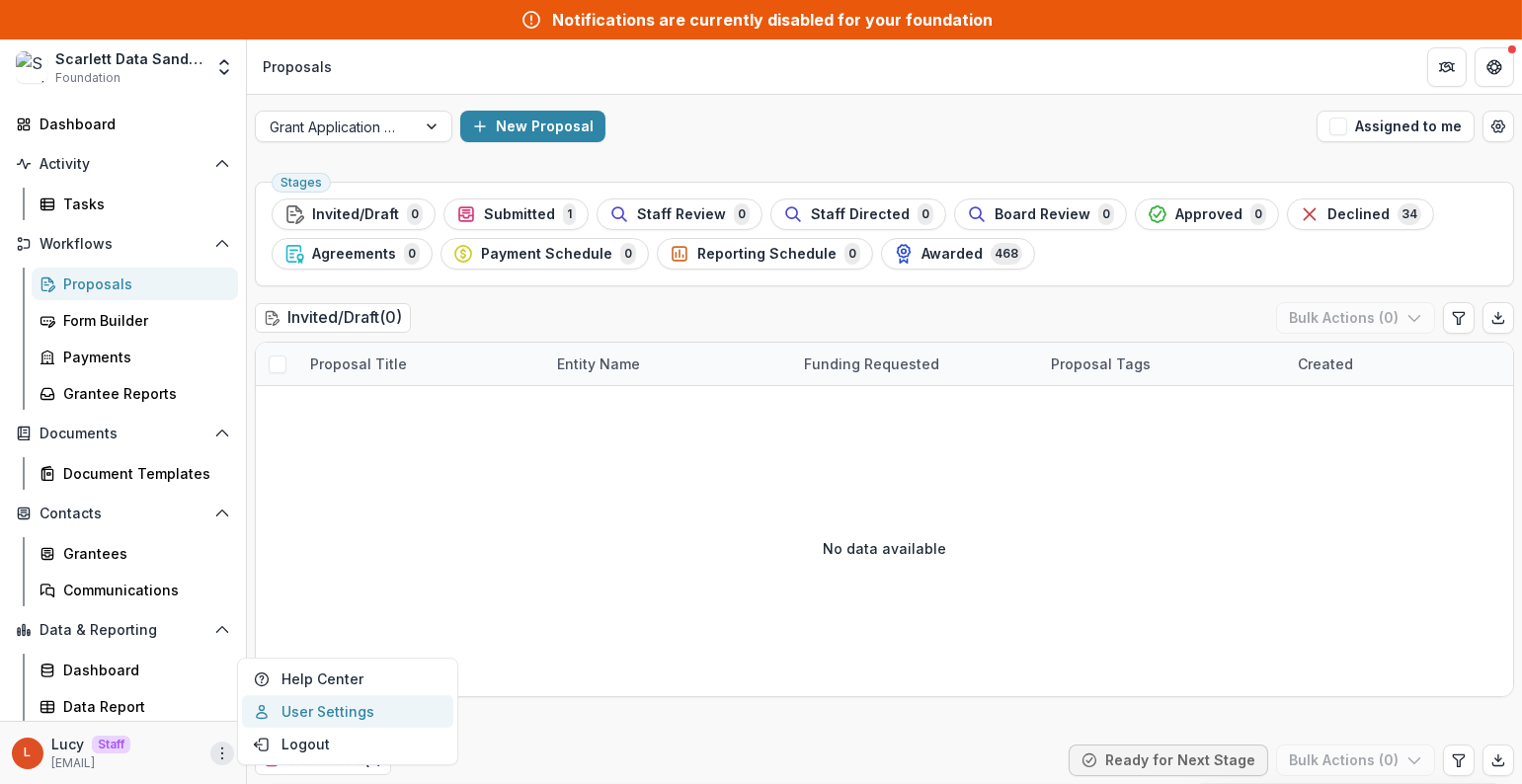 click on "User Settings" at bounding box center [348, 711] 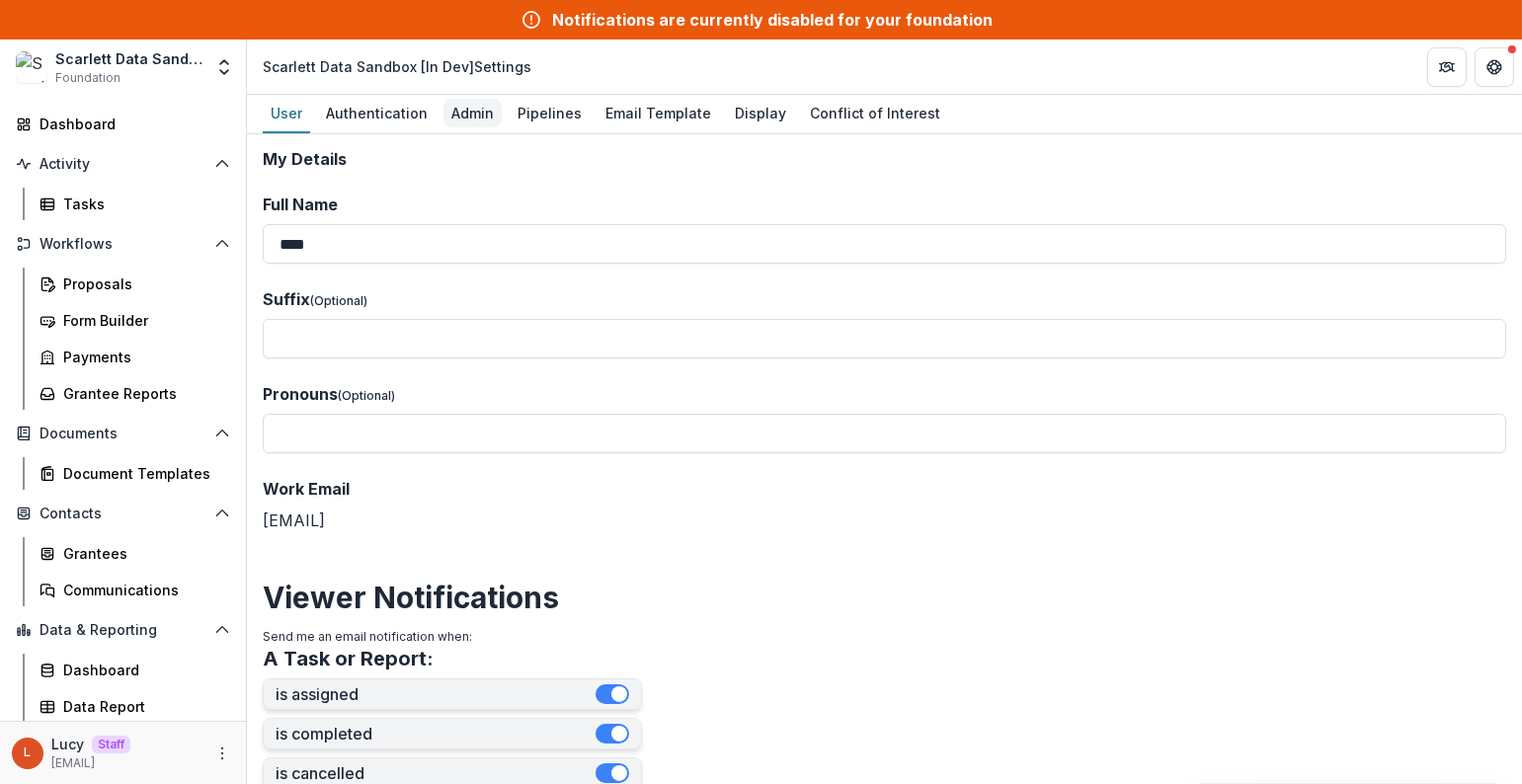 click on "Admin" at bounding box center [472, 114] 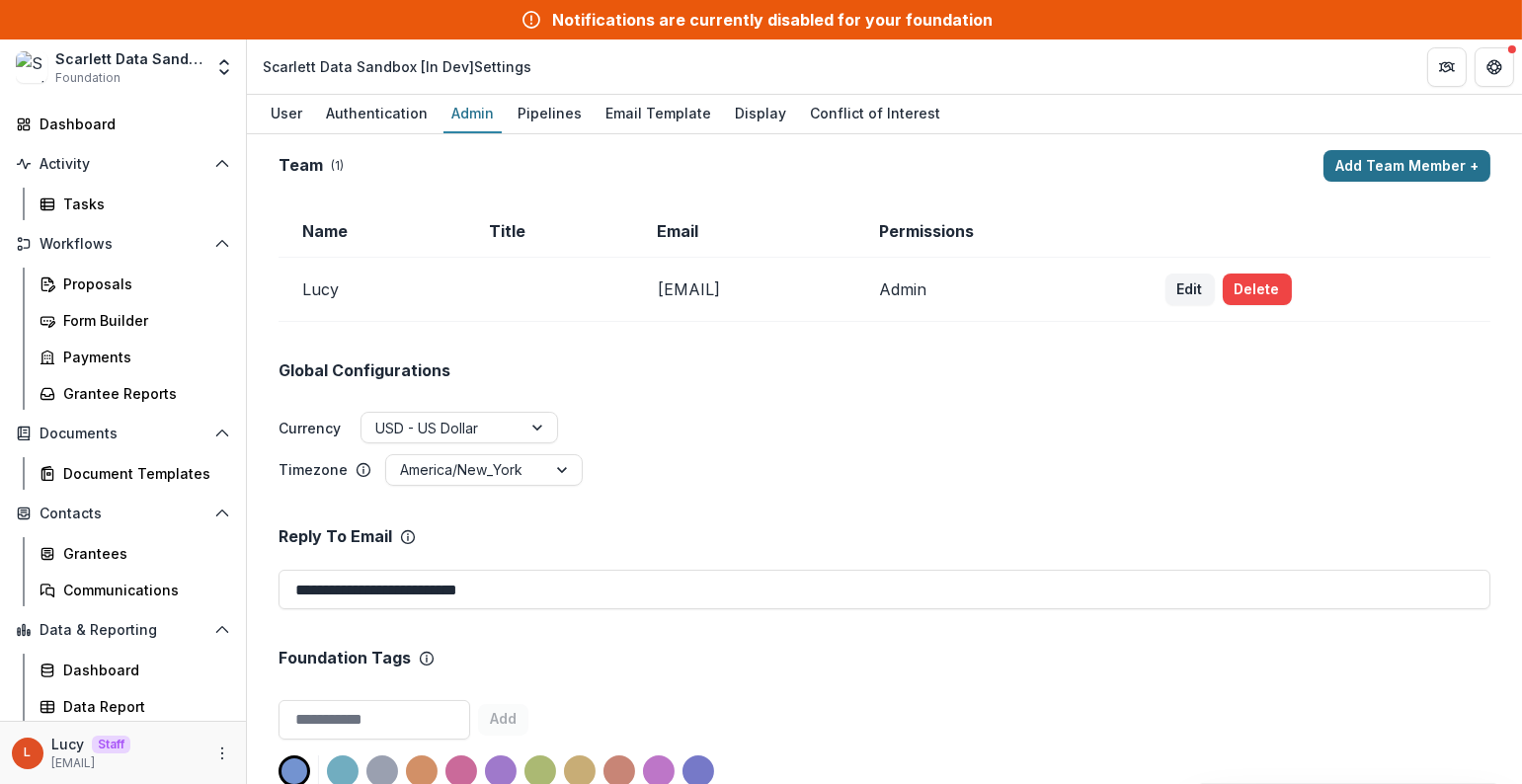 click on "Add Team Member +" at bounding box center (1406, 166) 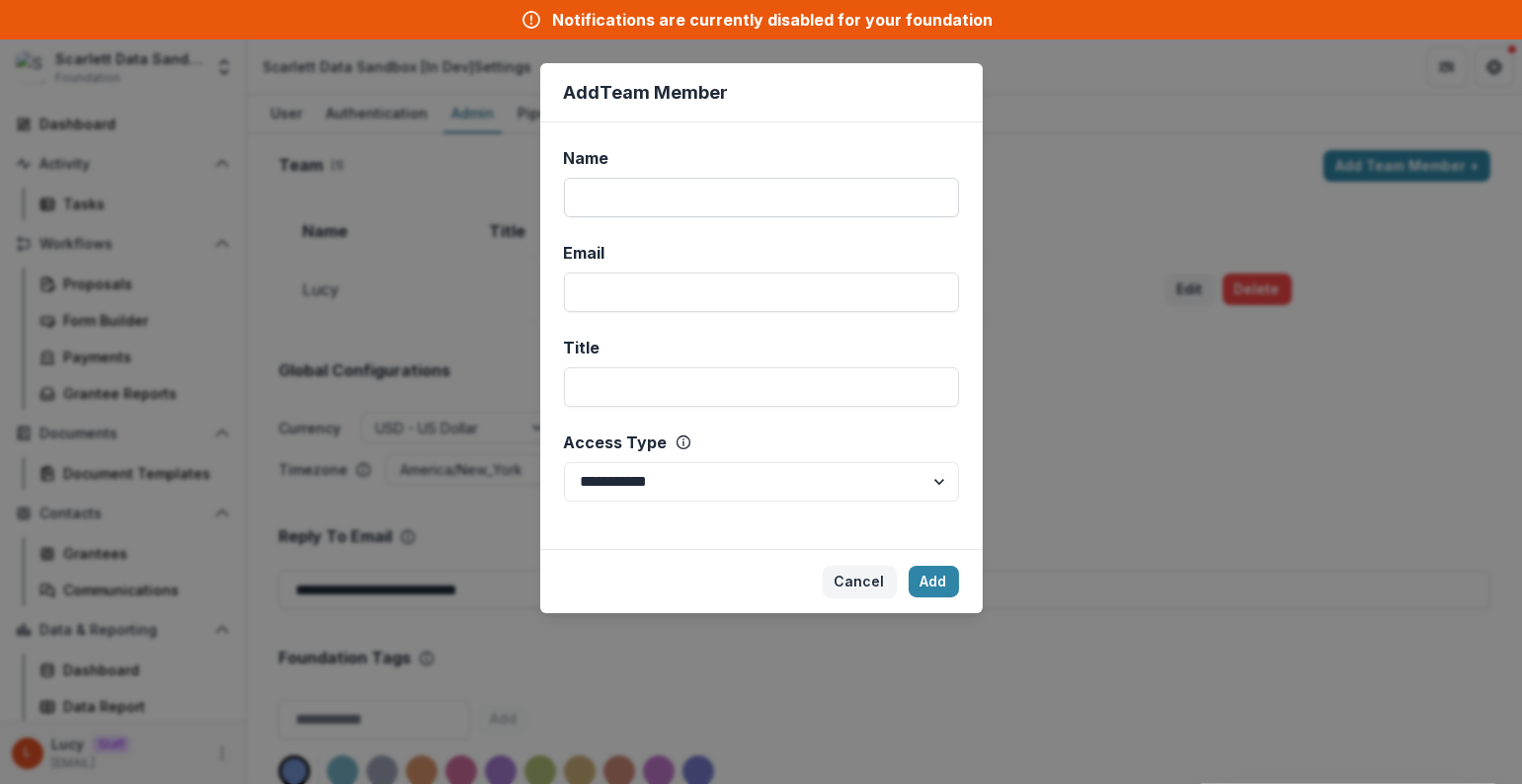 click on "Name" at bounding box center [761, 197] 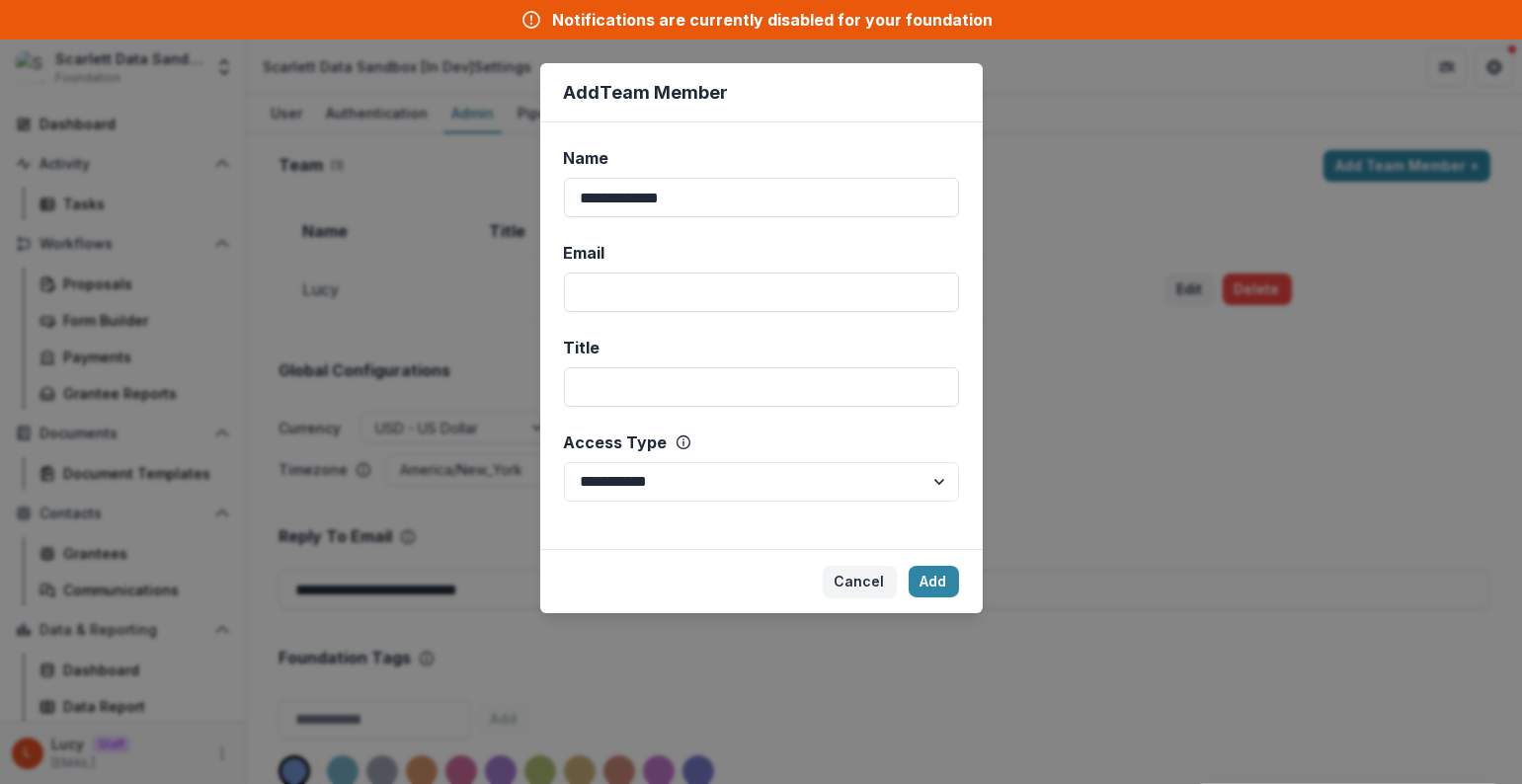 type on "**********" 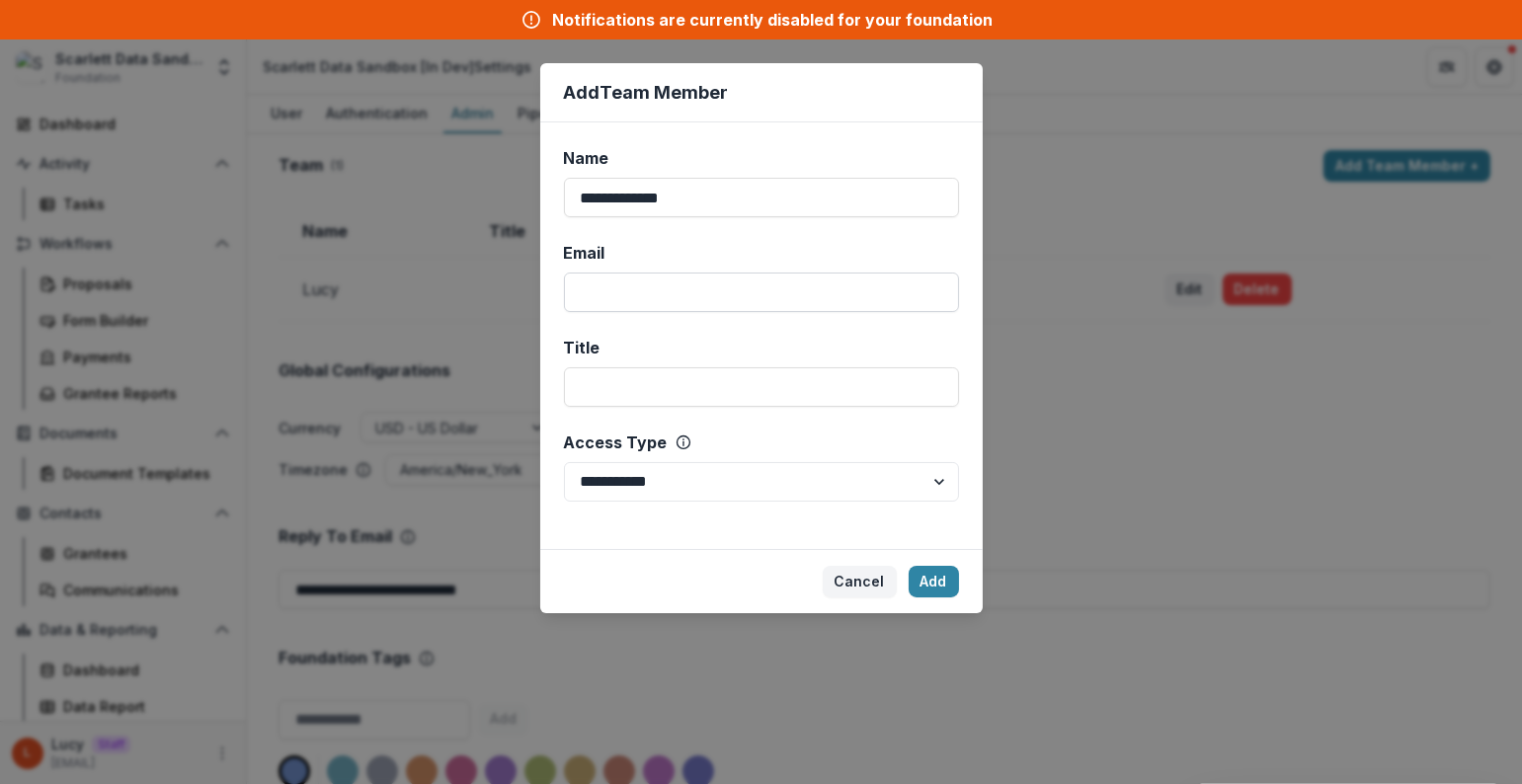 click on "Email" at bounding box center [761, 292] 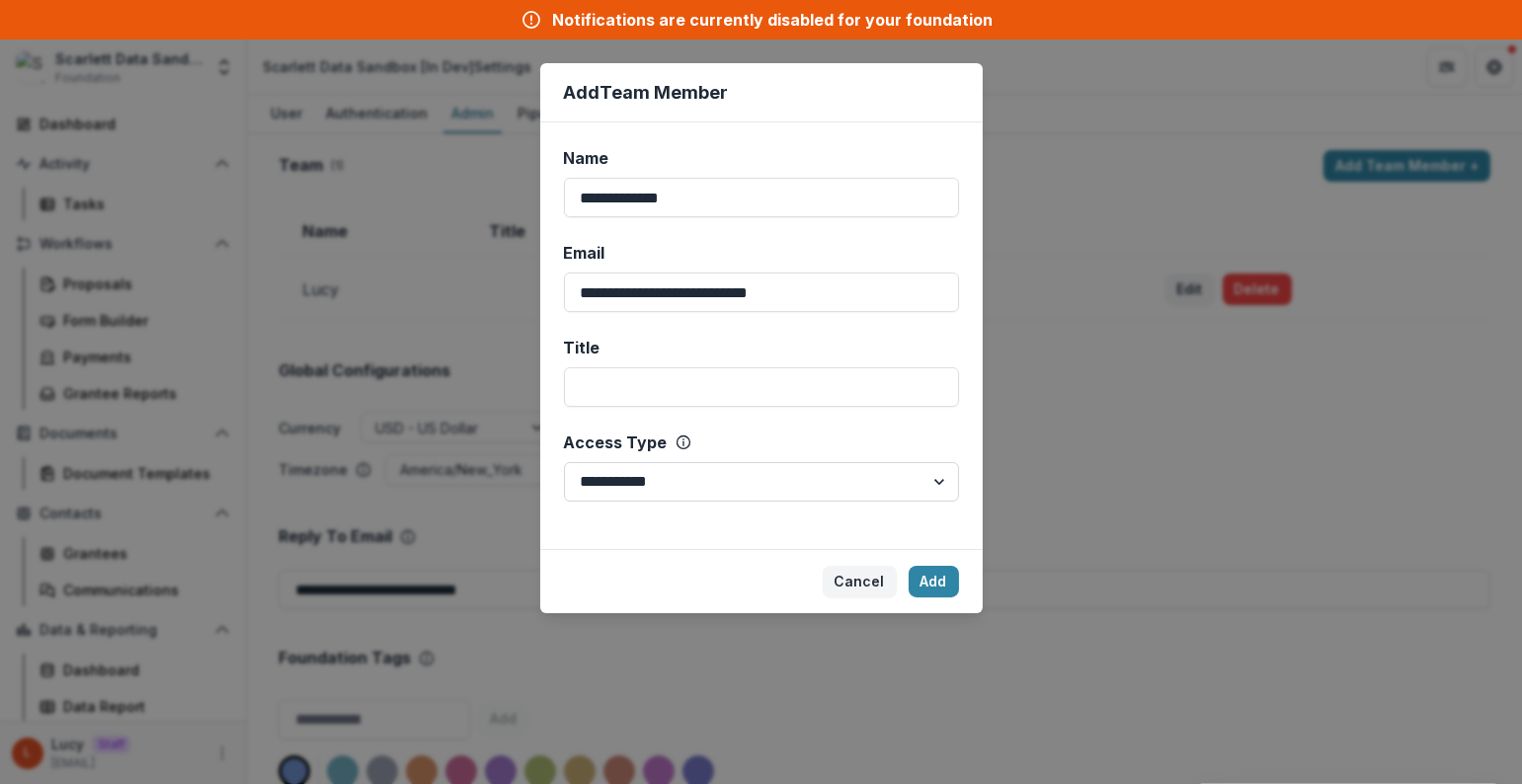 type on "**********" 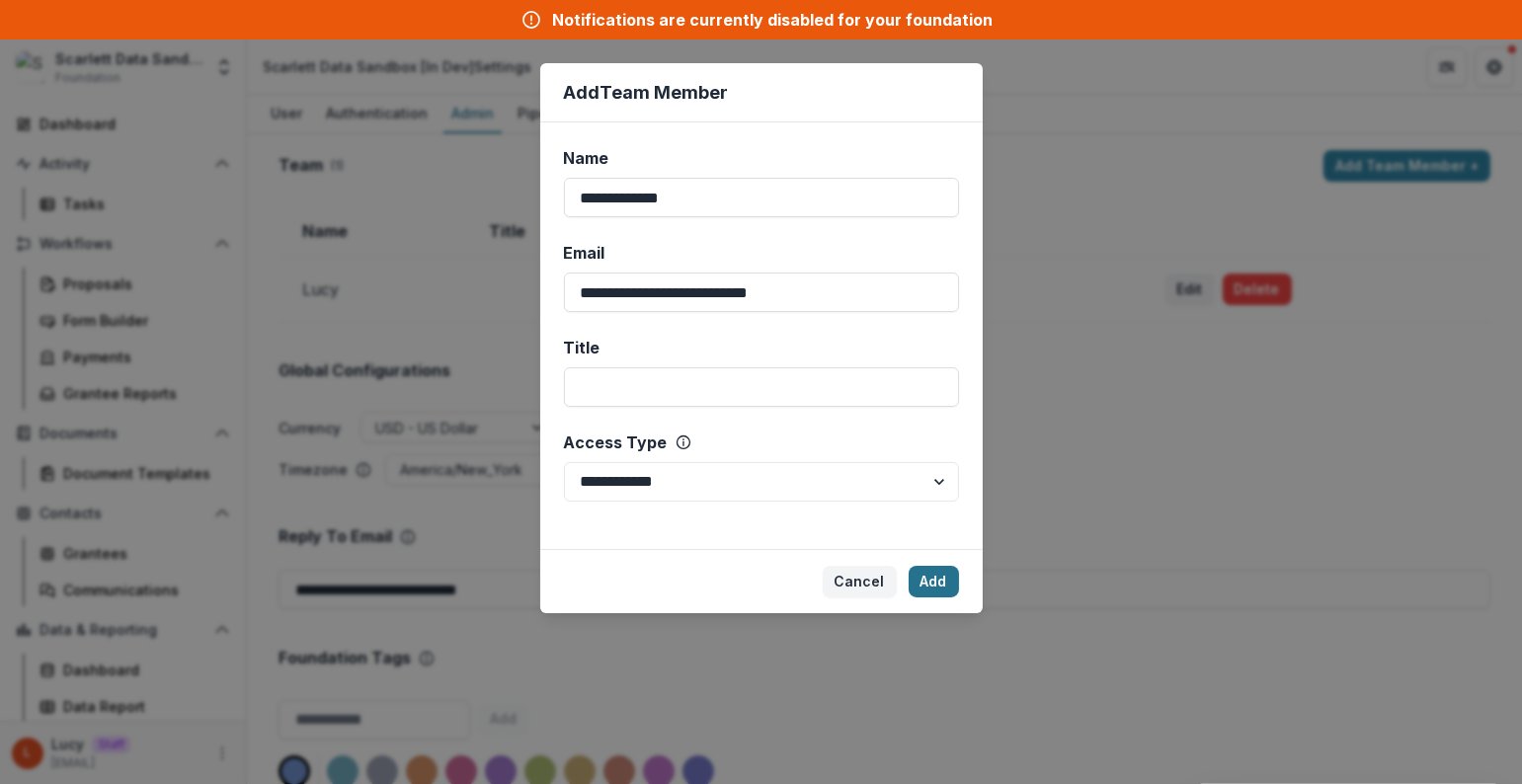 click on "Add" at bounding box center (933, 582) 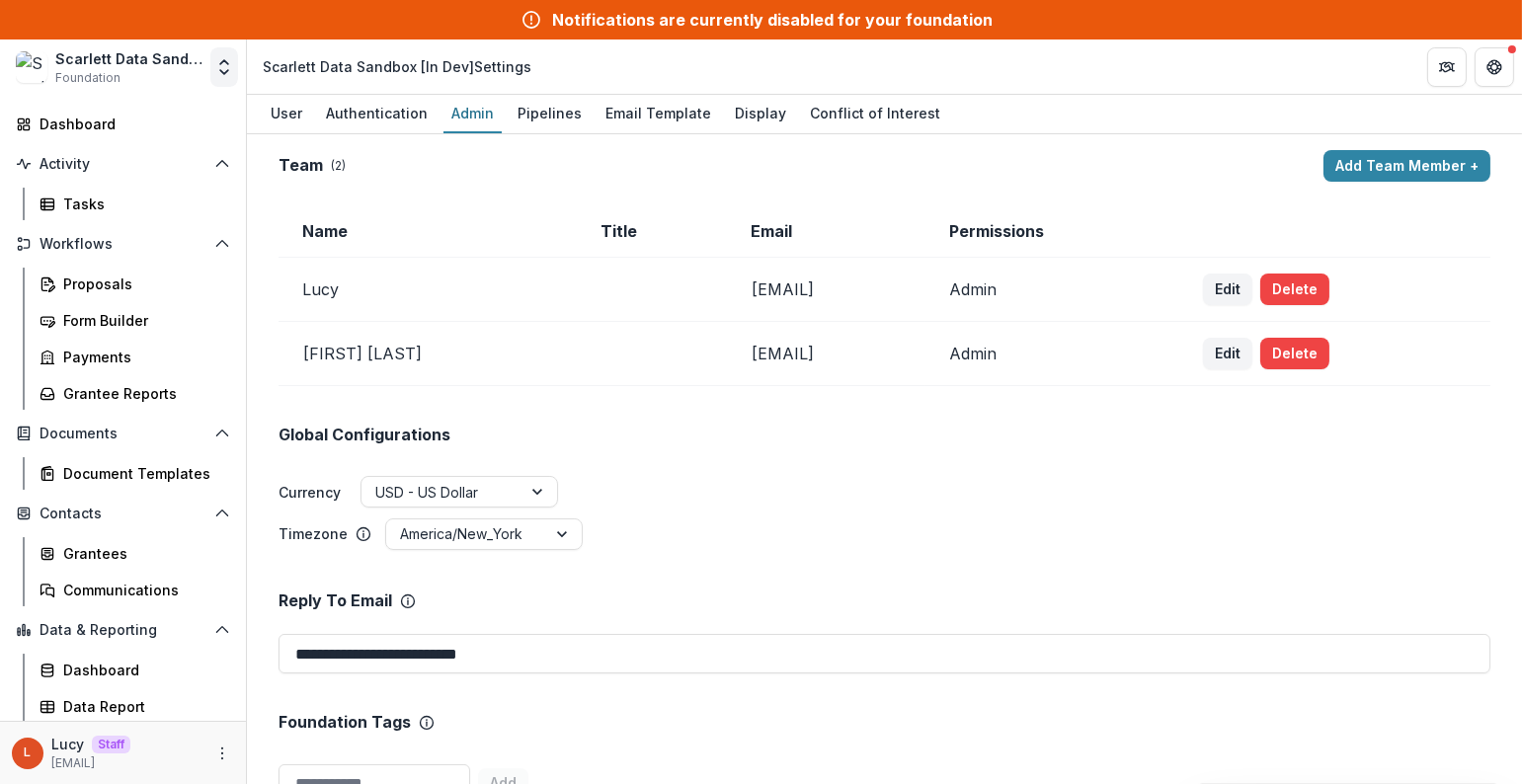 click 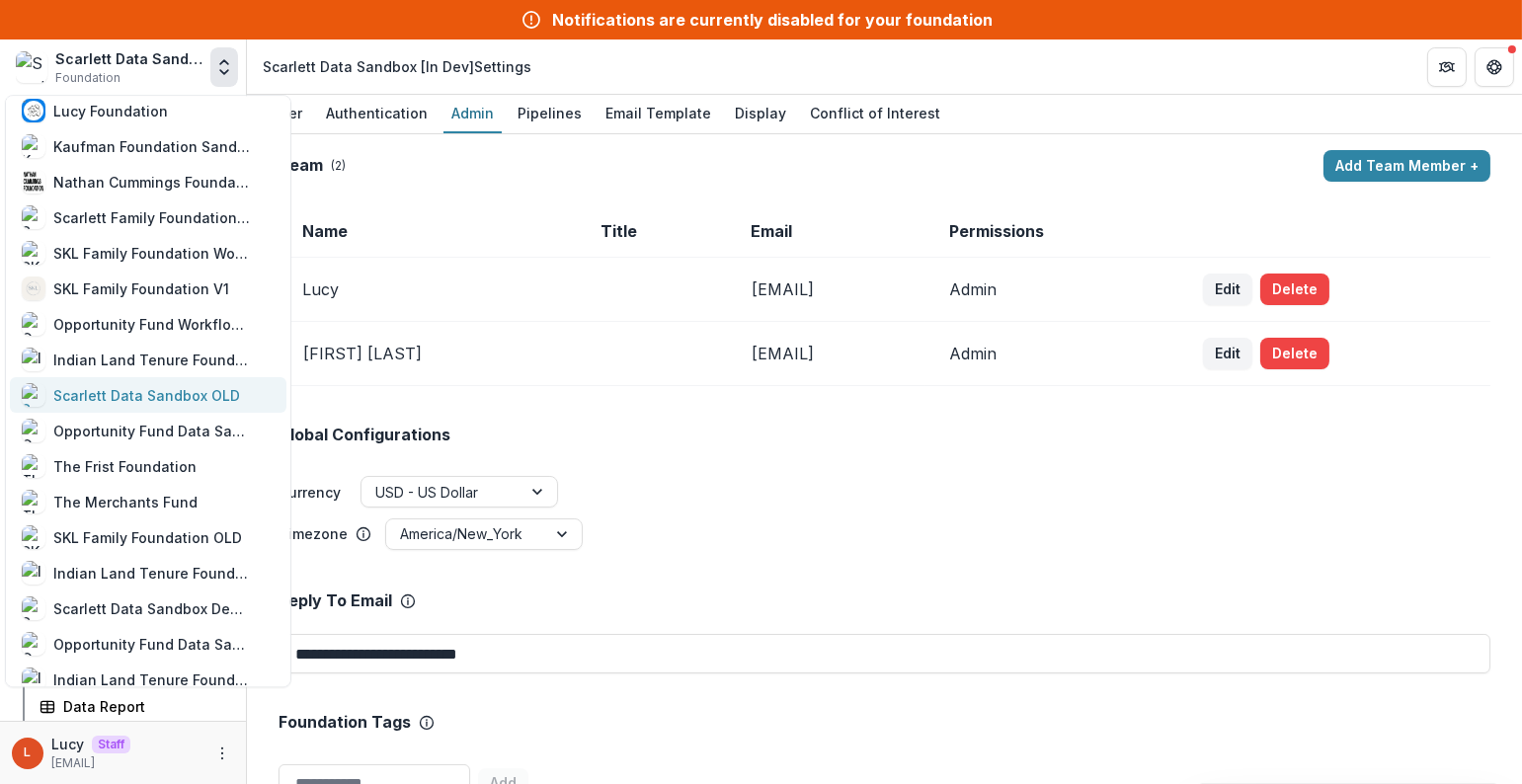 scroll, scrollTop: 105, scrollLeft: 0, axis: vertical 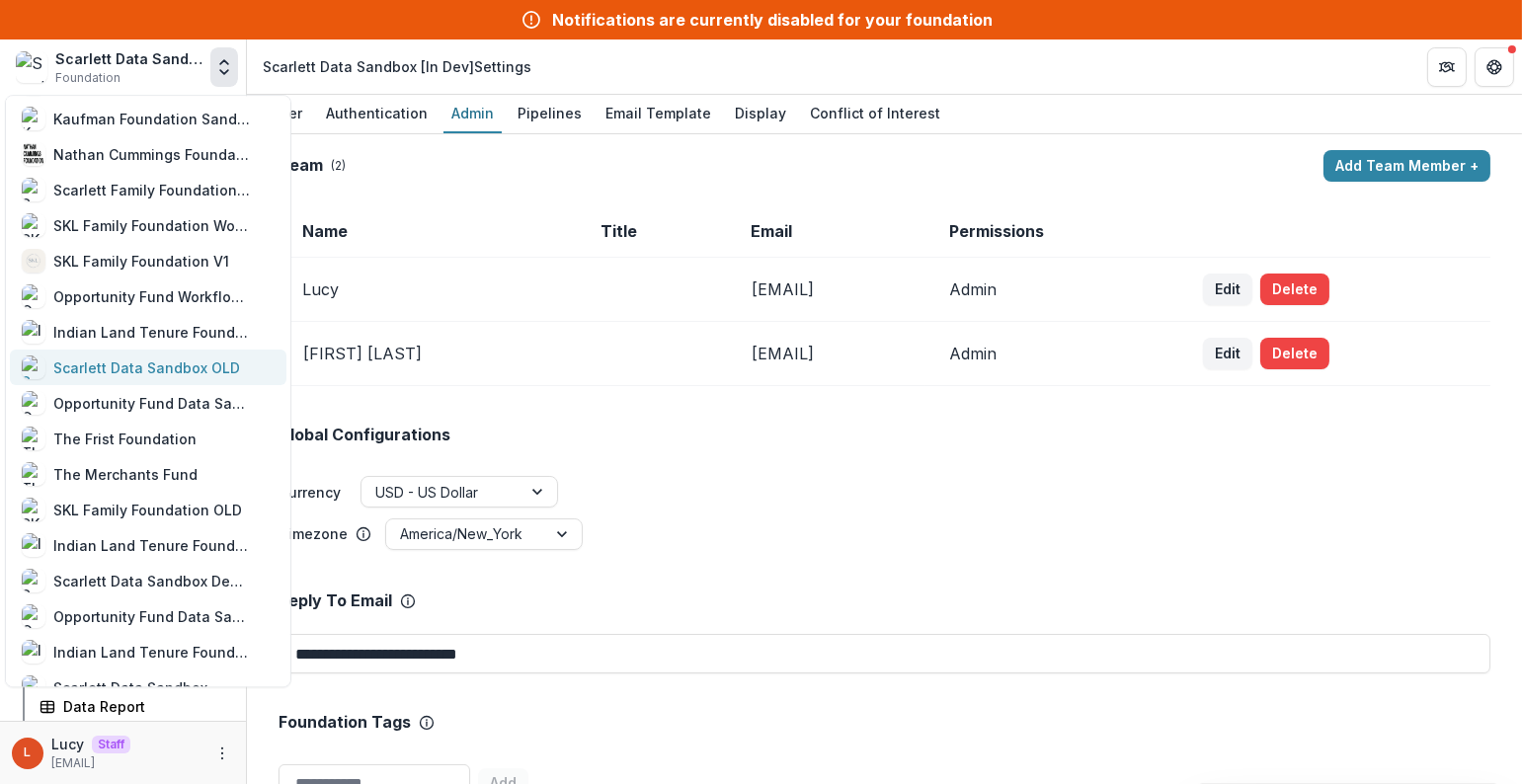 click on "Scarlett Data Sandbox OLD" at bounding box center [146, 367] 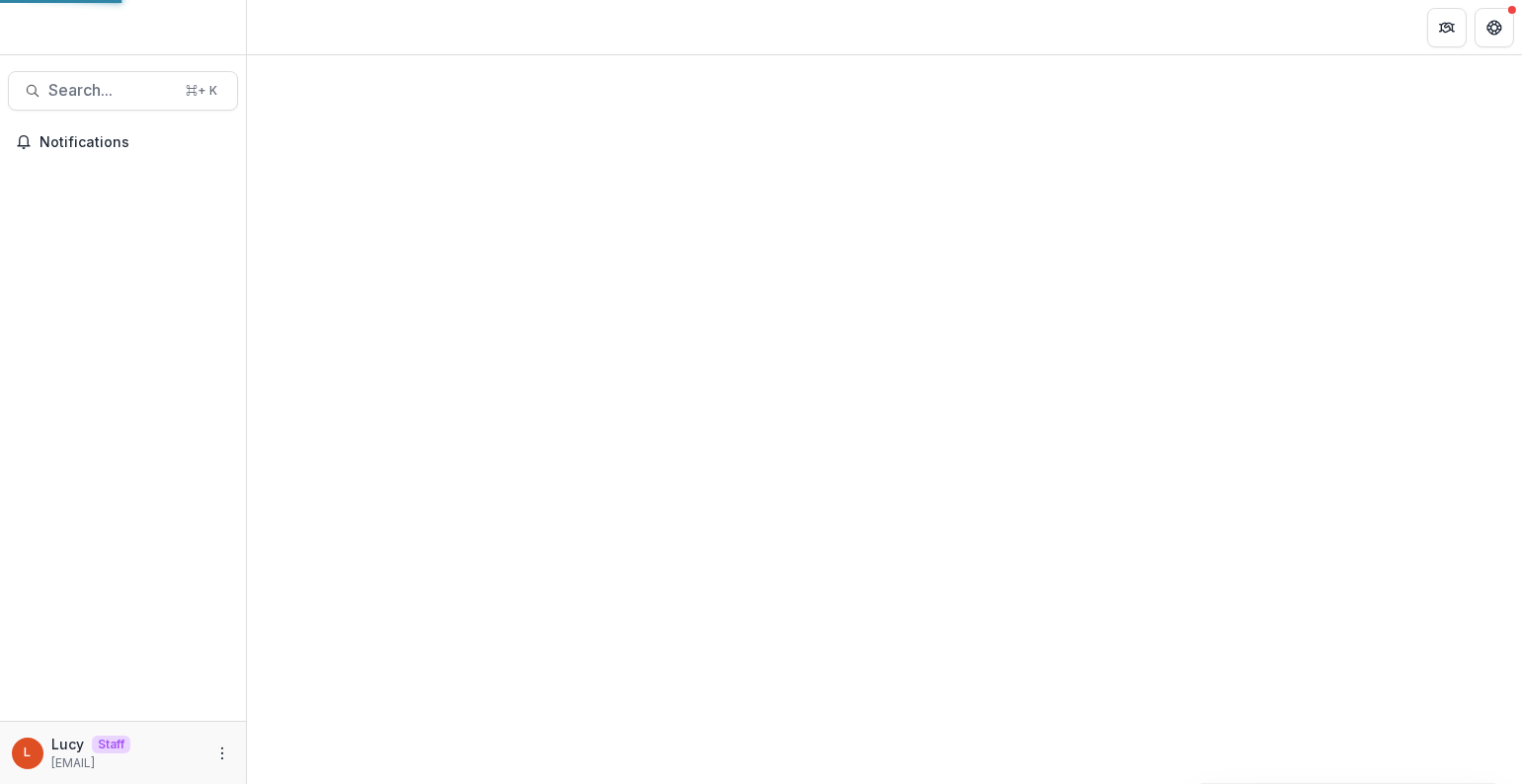scroll, scrollTop: 0, scrollLeft: 0, axis: both 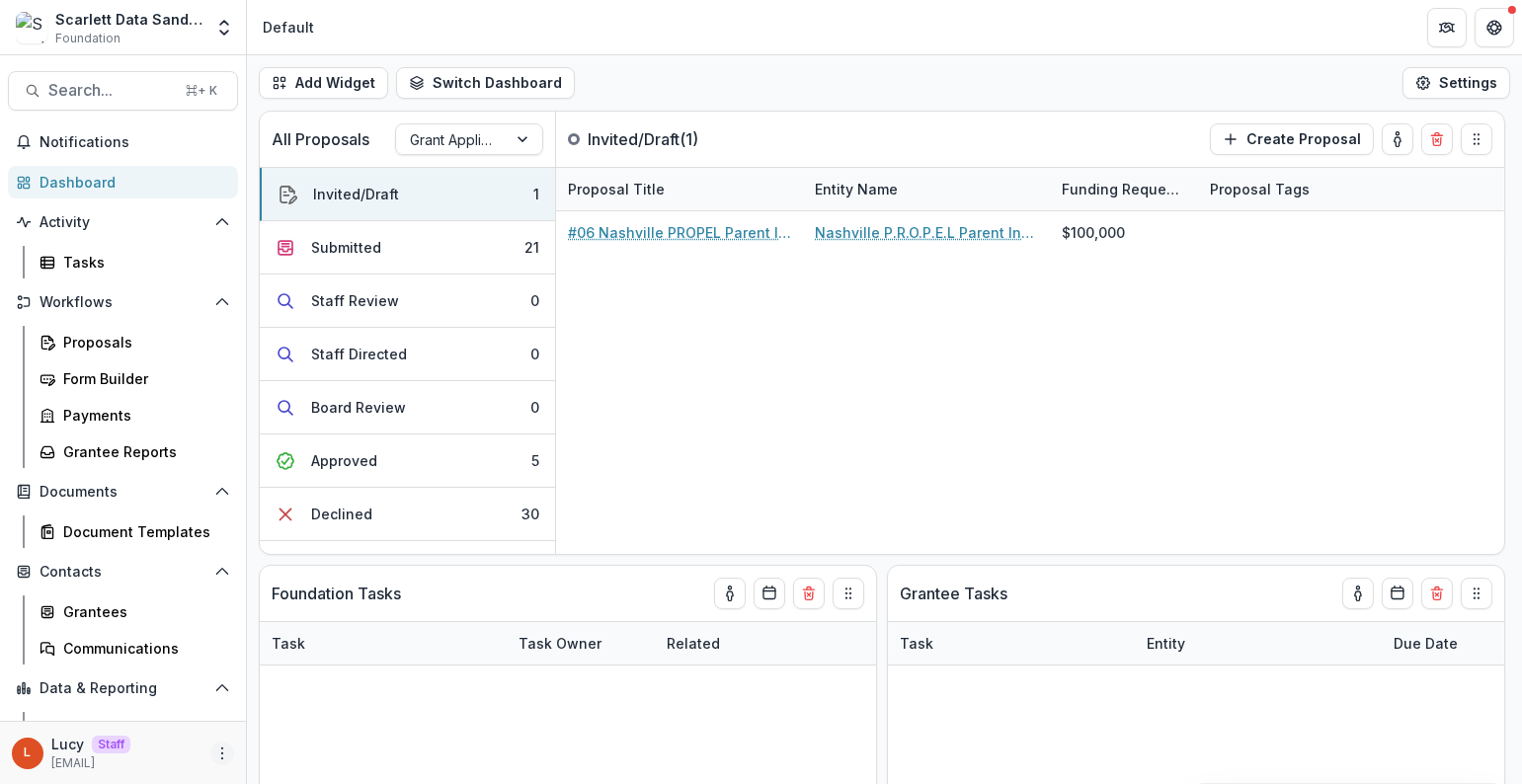 click at bounding box center [222, 753] 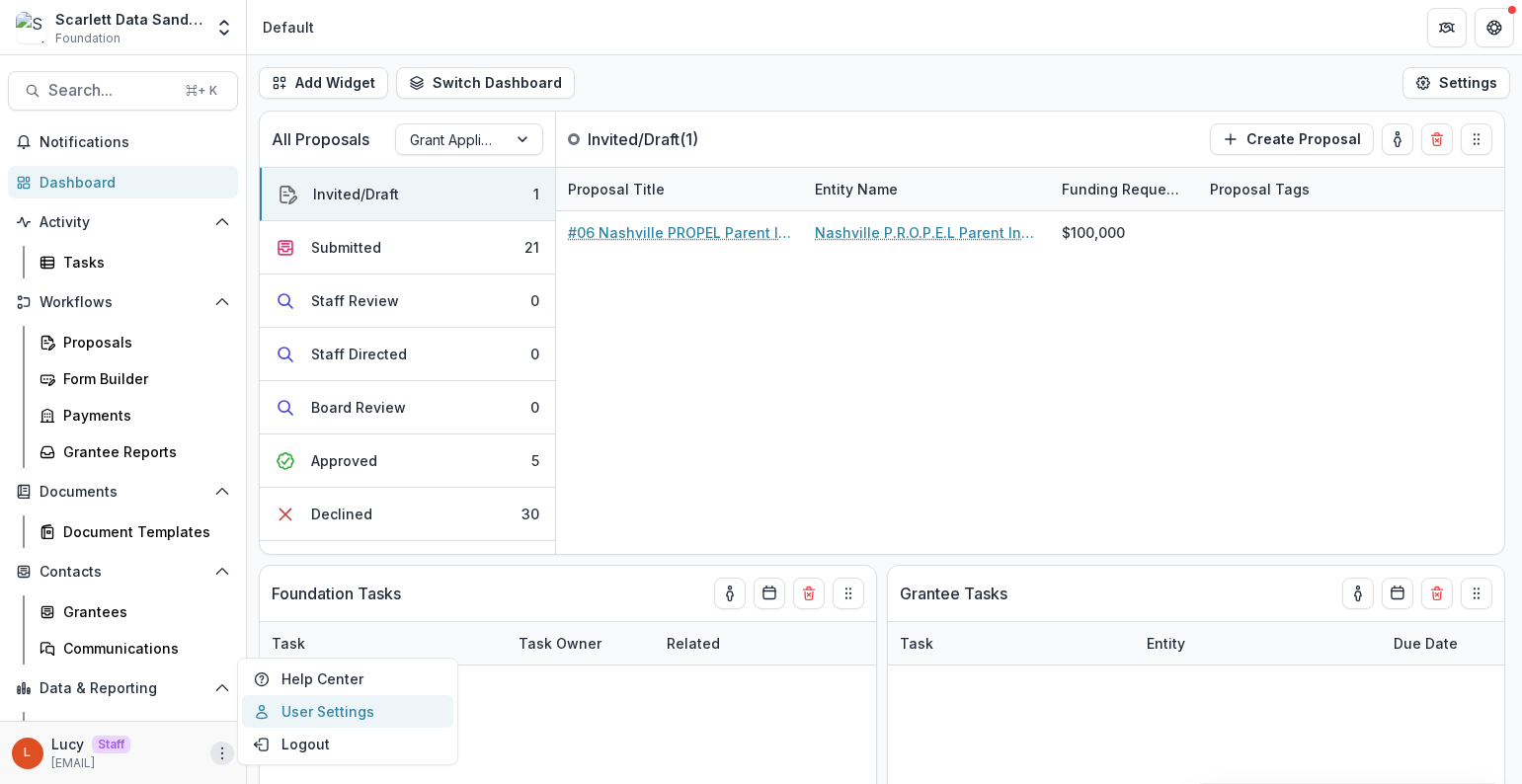 click on "User Settings" at bounding box center (348, 711) 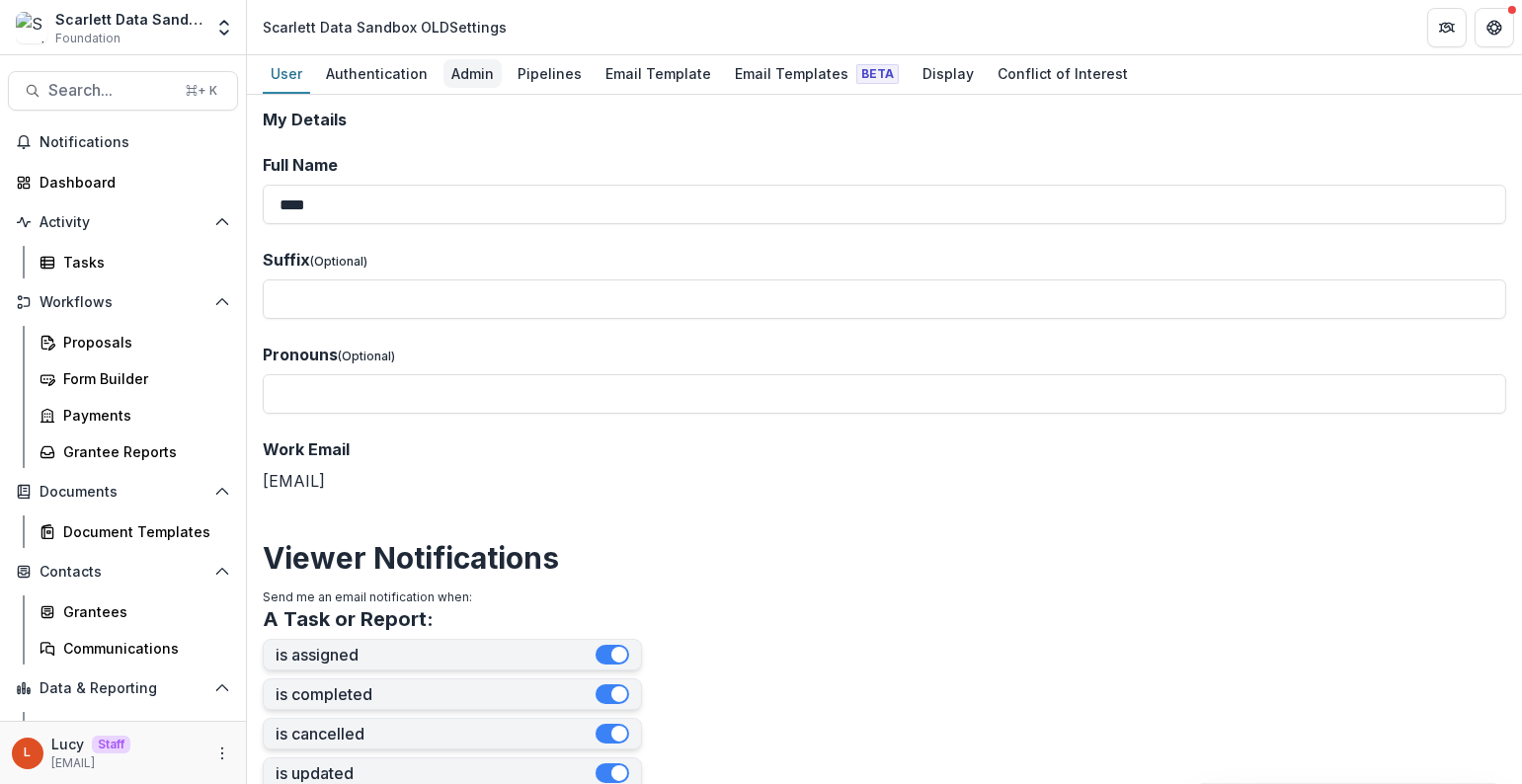 click on "Admin" at bounding box center (472, 73) 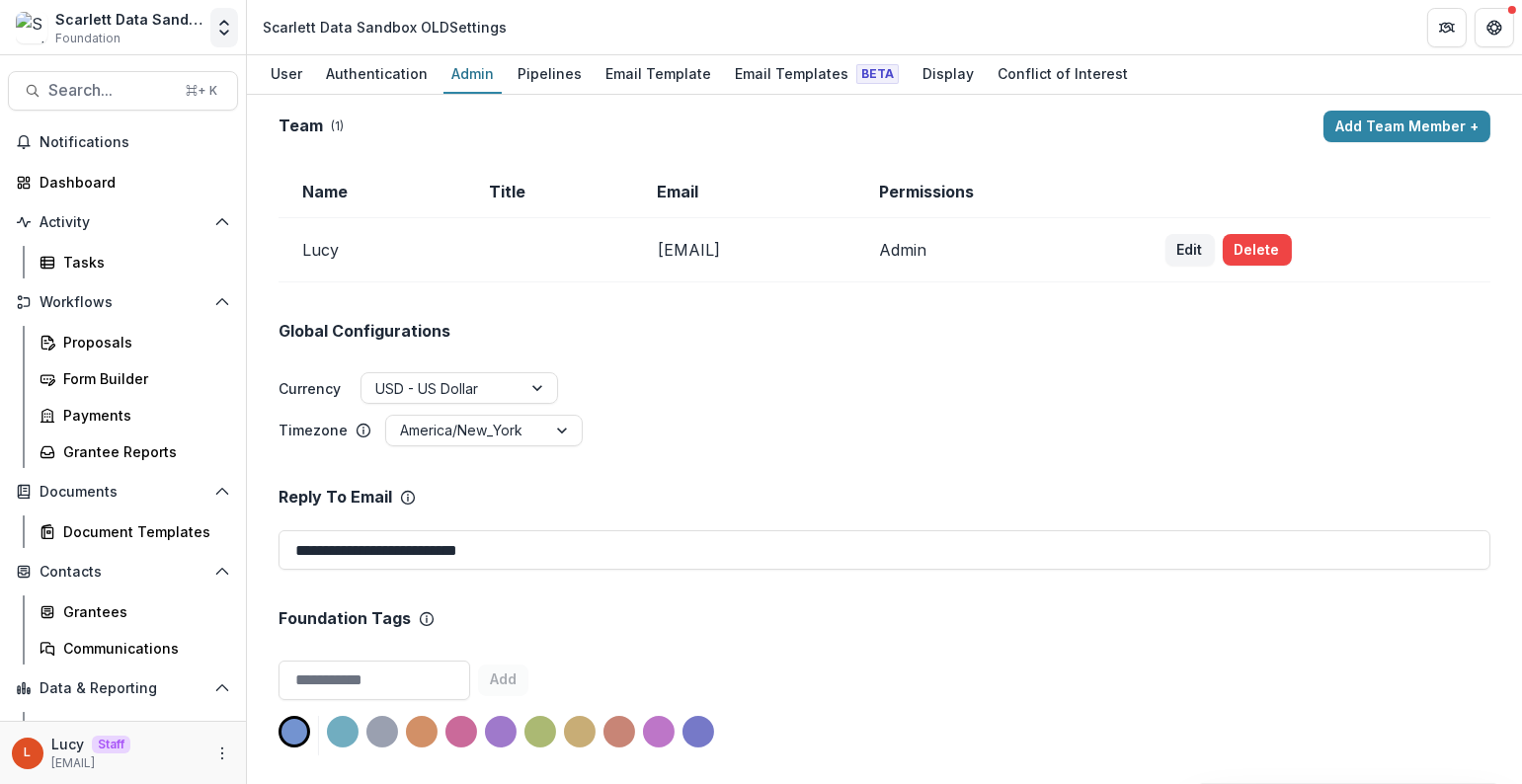 click 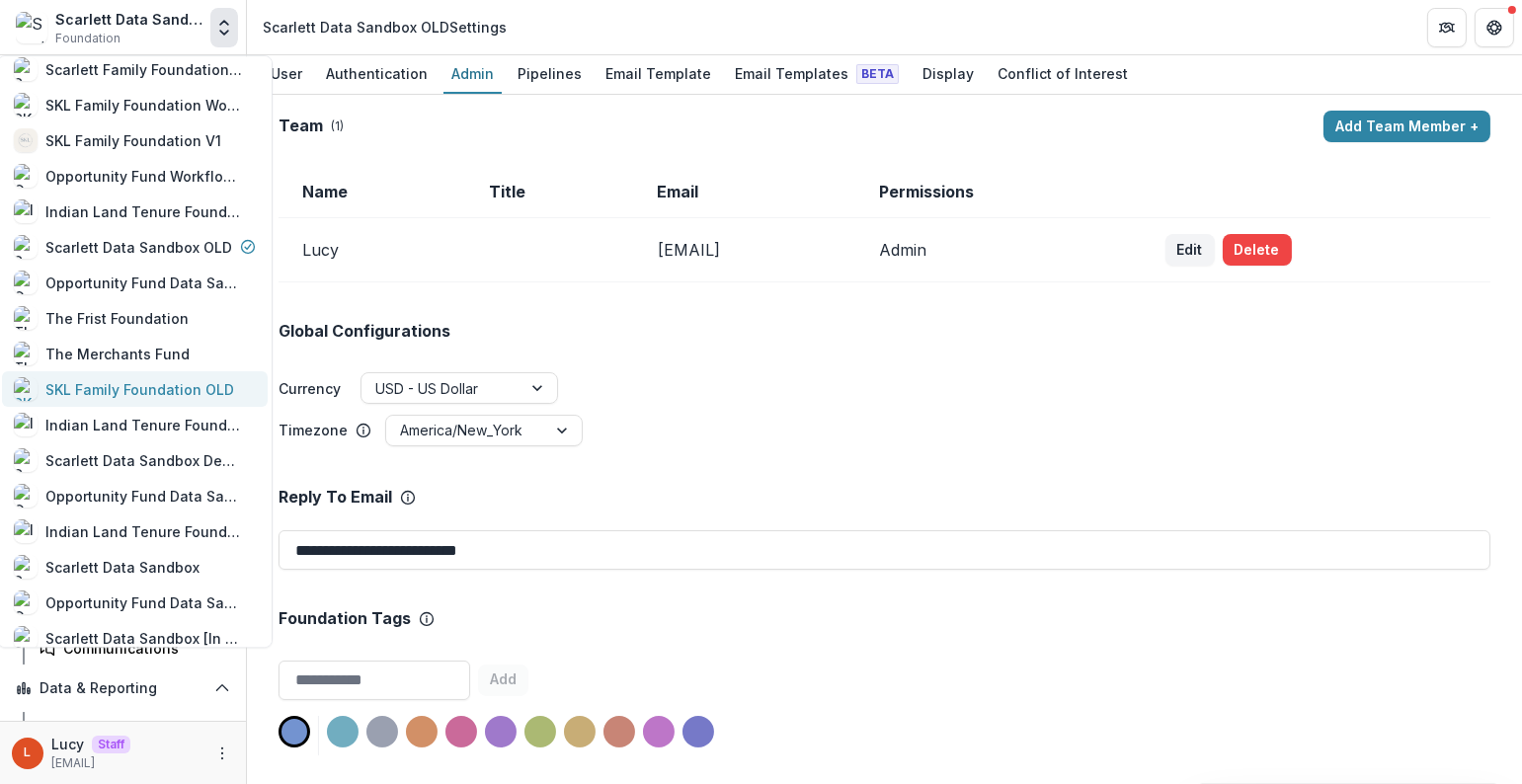 scroll, scrollTop: 198, scrollLeft: 0, axis: vertical 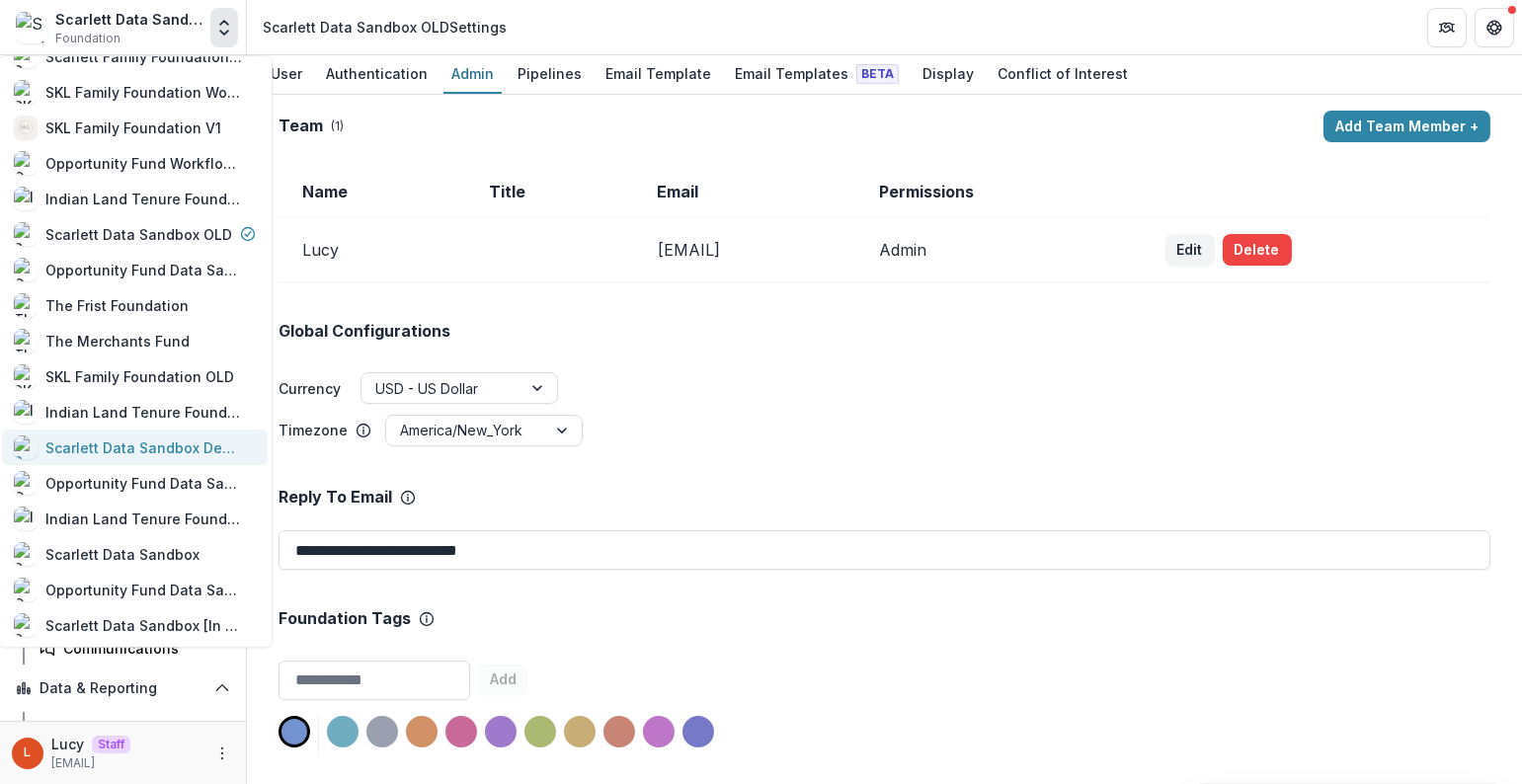 click on "Scarlett Data Sandbox Deprecated 7/8" at bounding box center [144, 447] 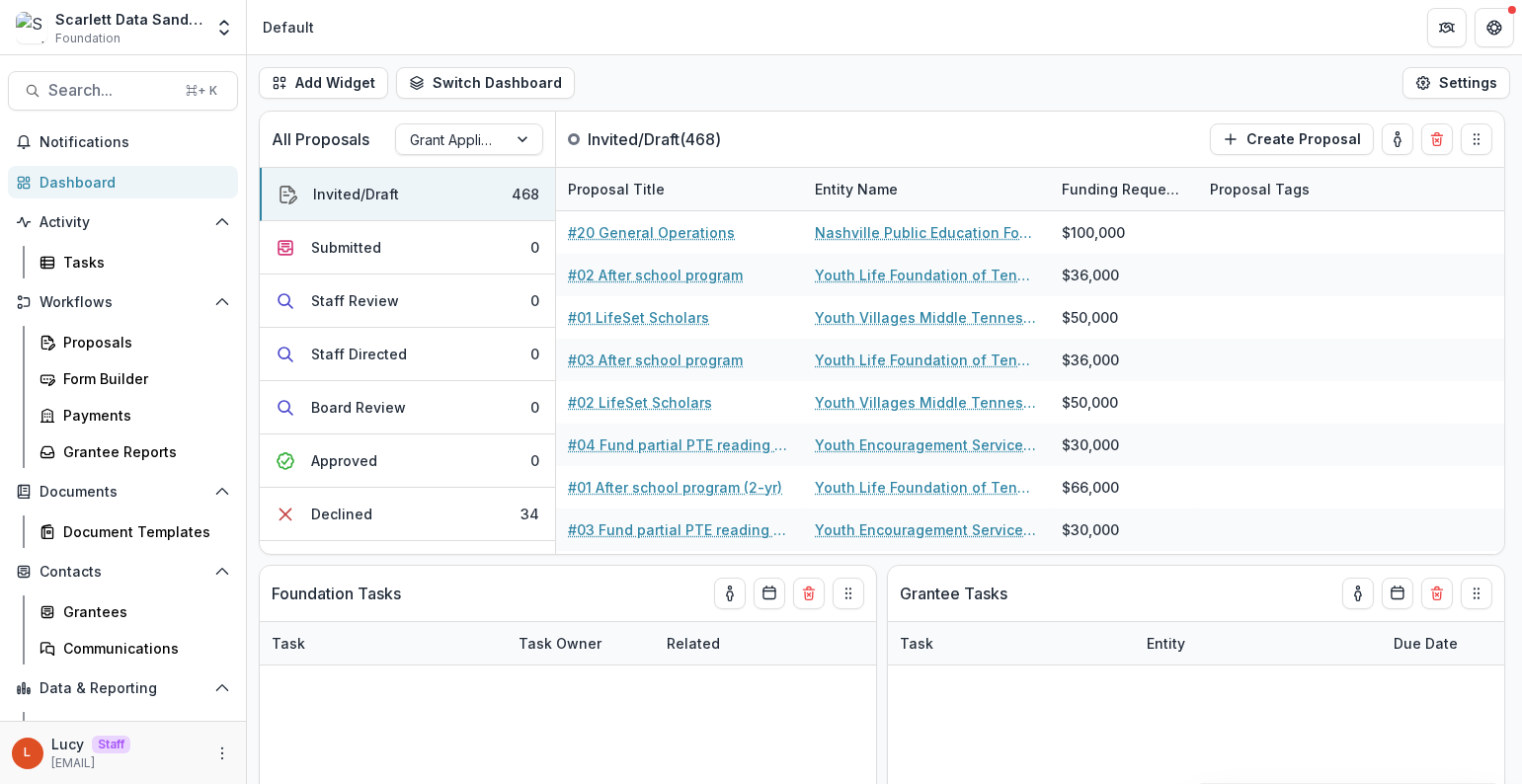 click on "L Lucy Staff [EMAIL]" at bounding box center (122, 752) 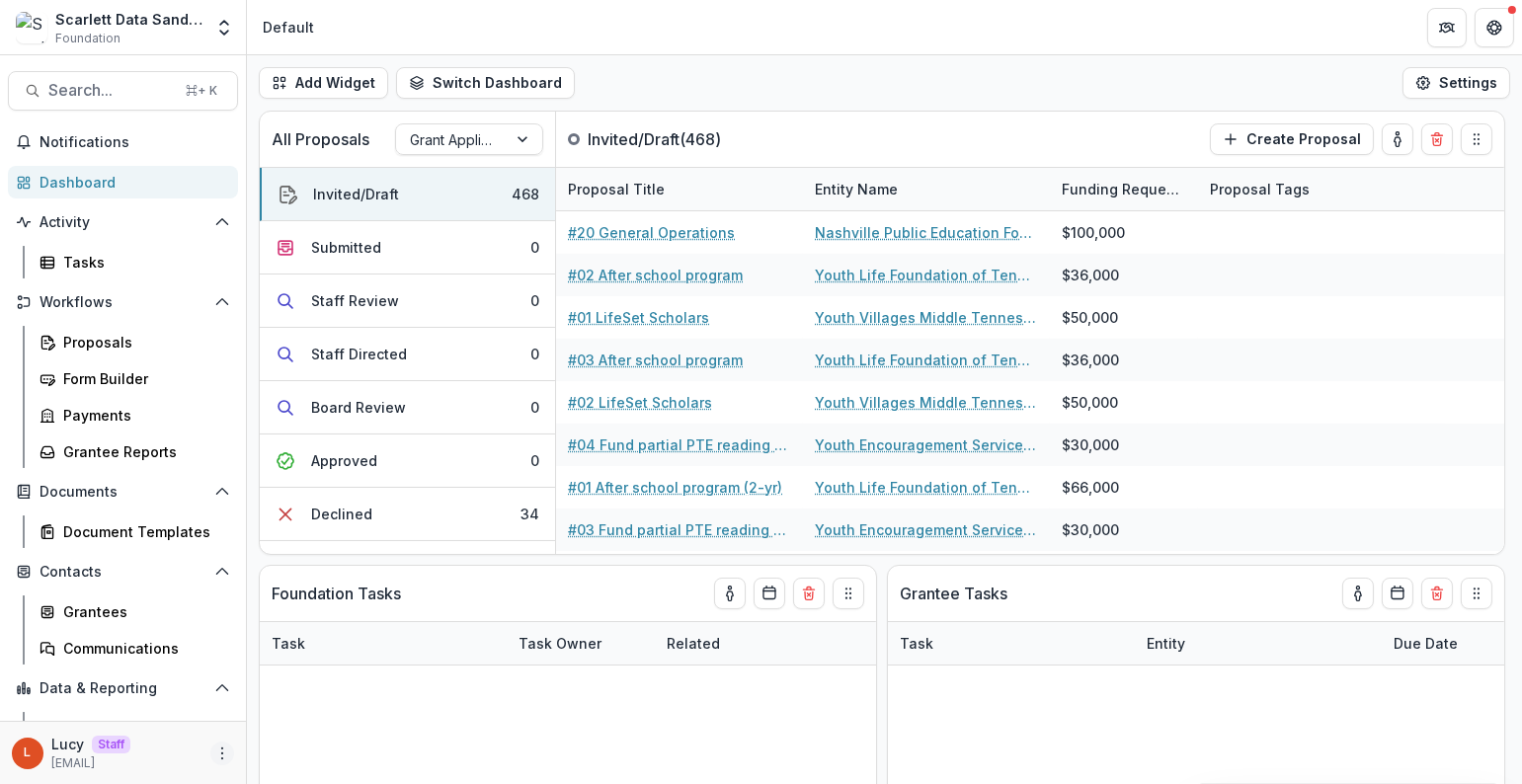 click 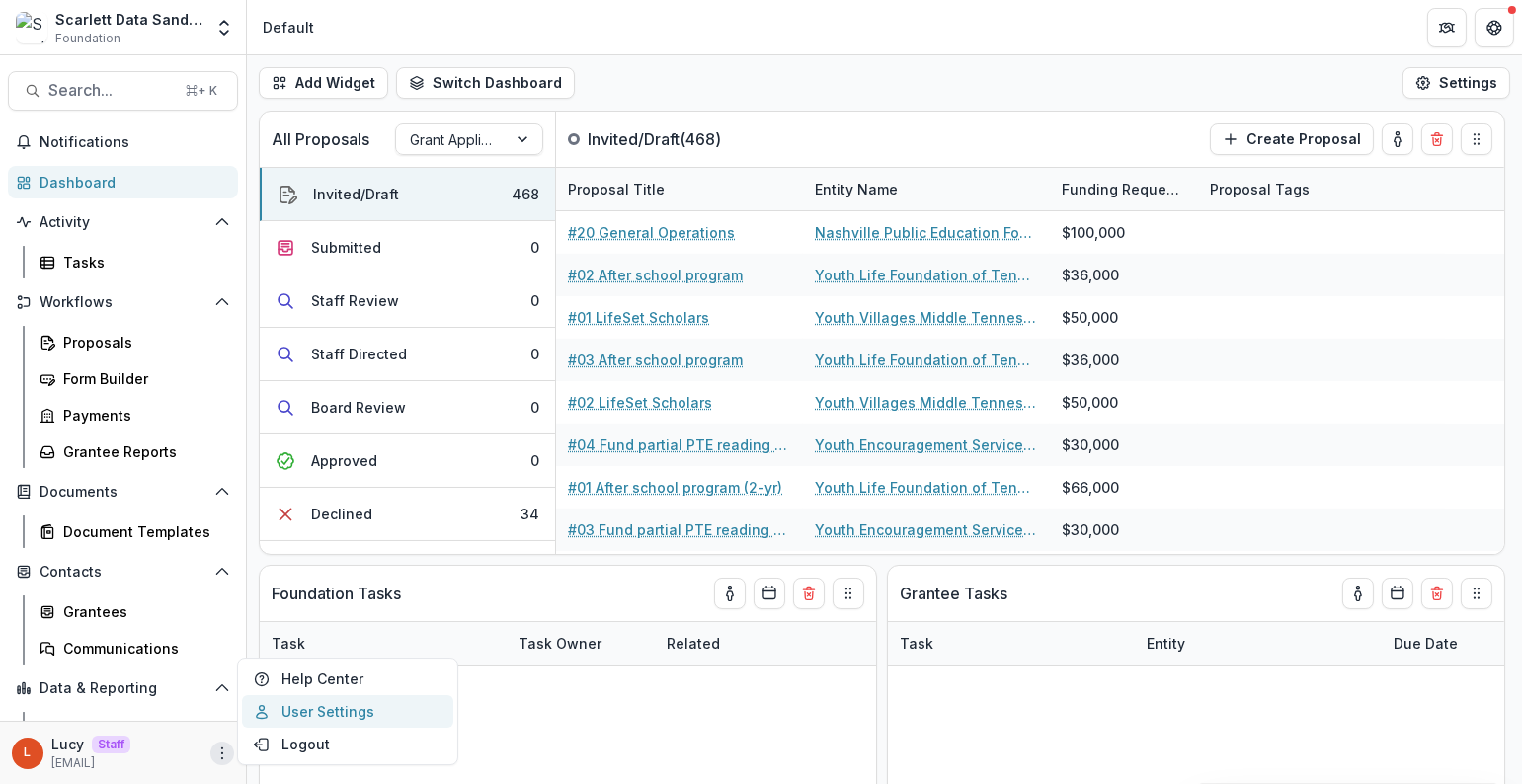 click on "User Settings" at bounding box center (348, 711) 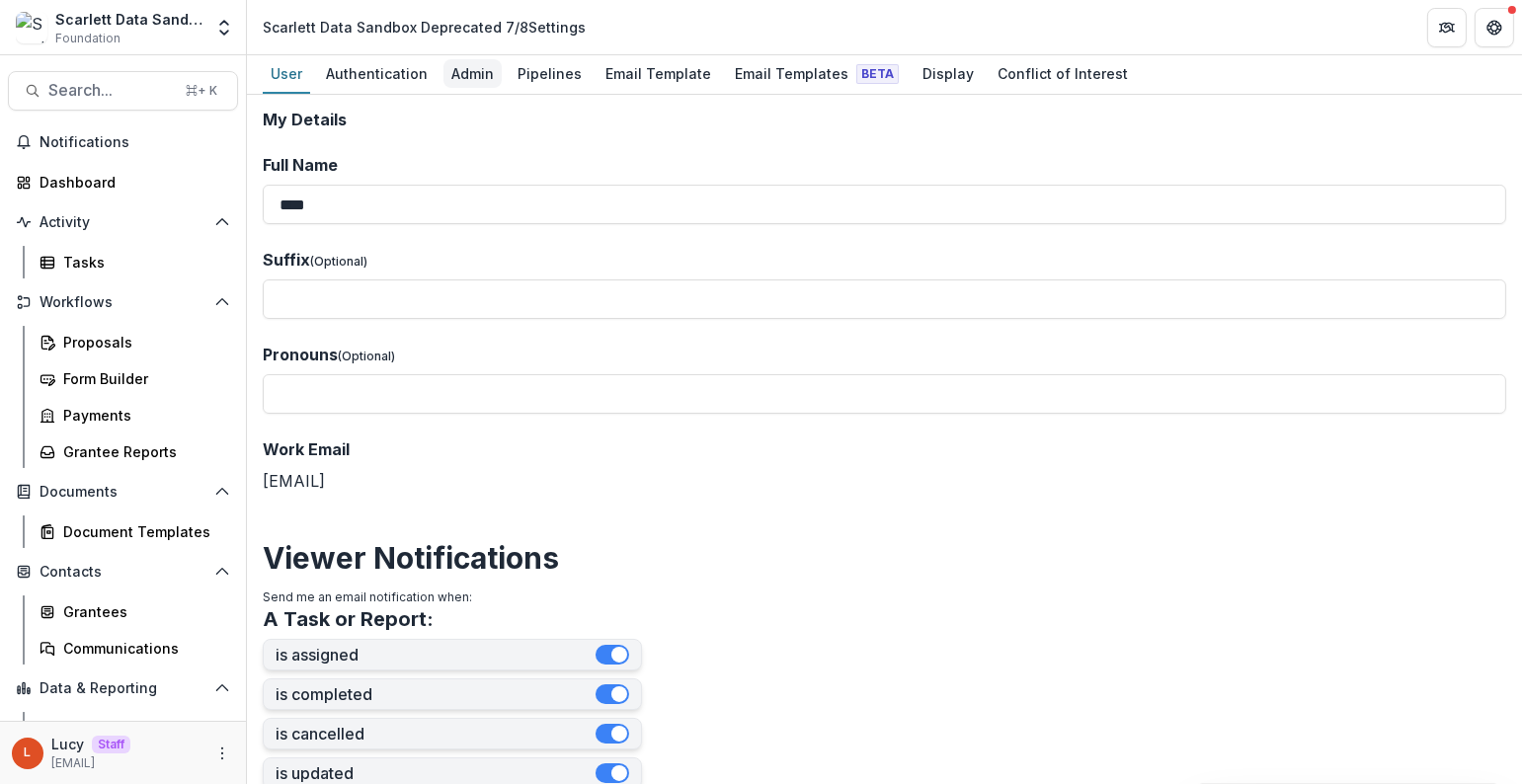 click on "Admin" at bounding box center (472, 73) 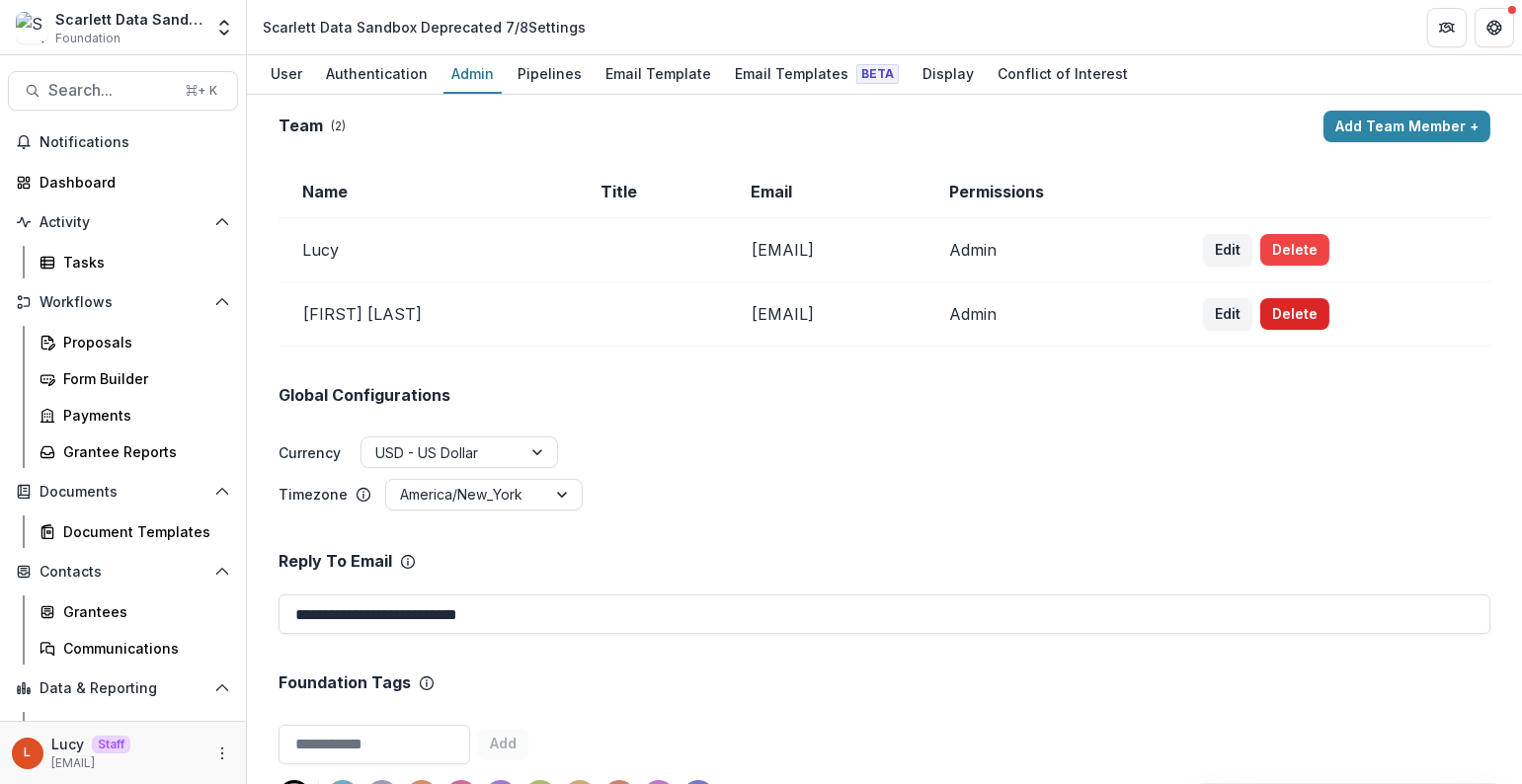 click on "Delete" at bounding box center [1295, 314] 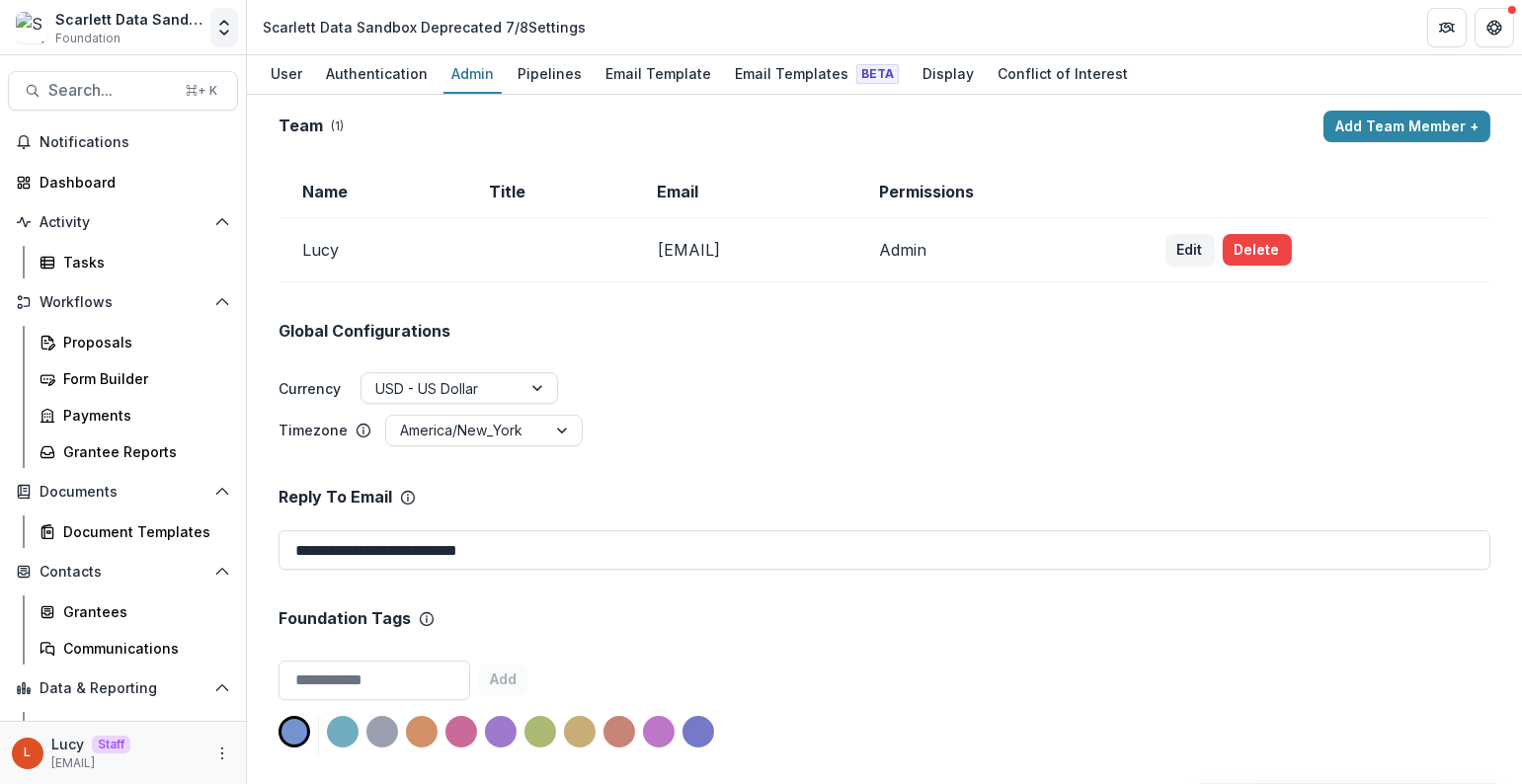 click 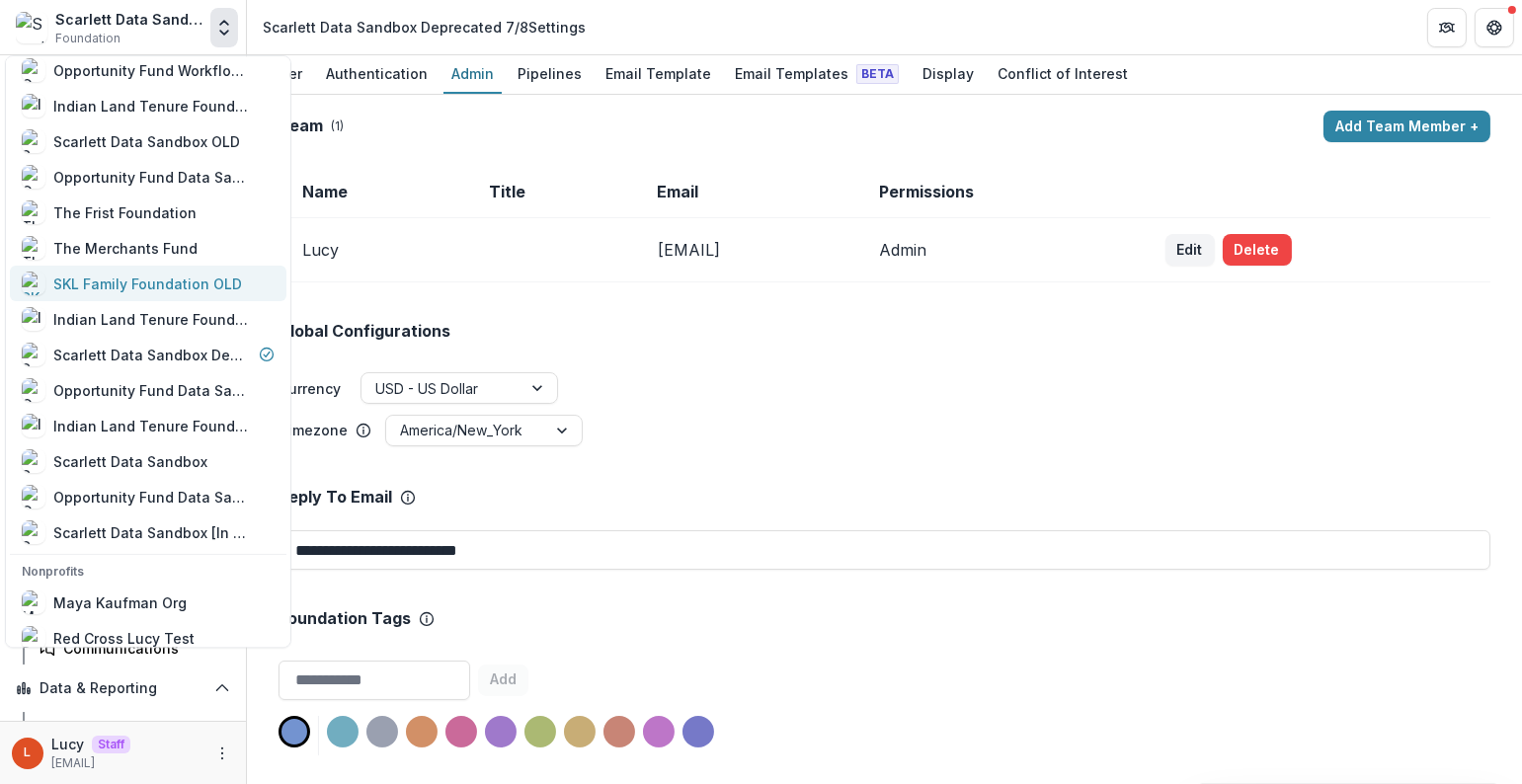 scroll, scrollTop: 296, scrollLeft: 0, axis: vertical 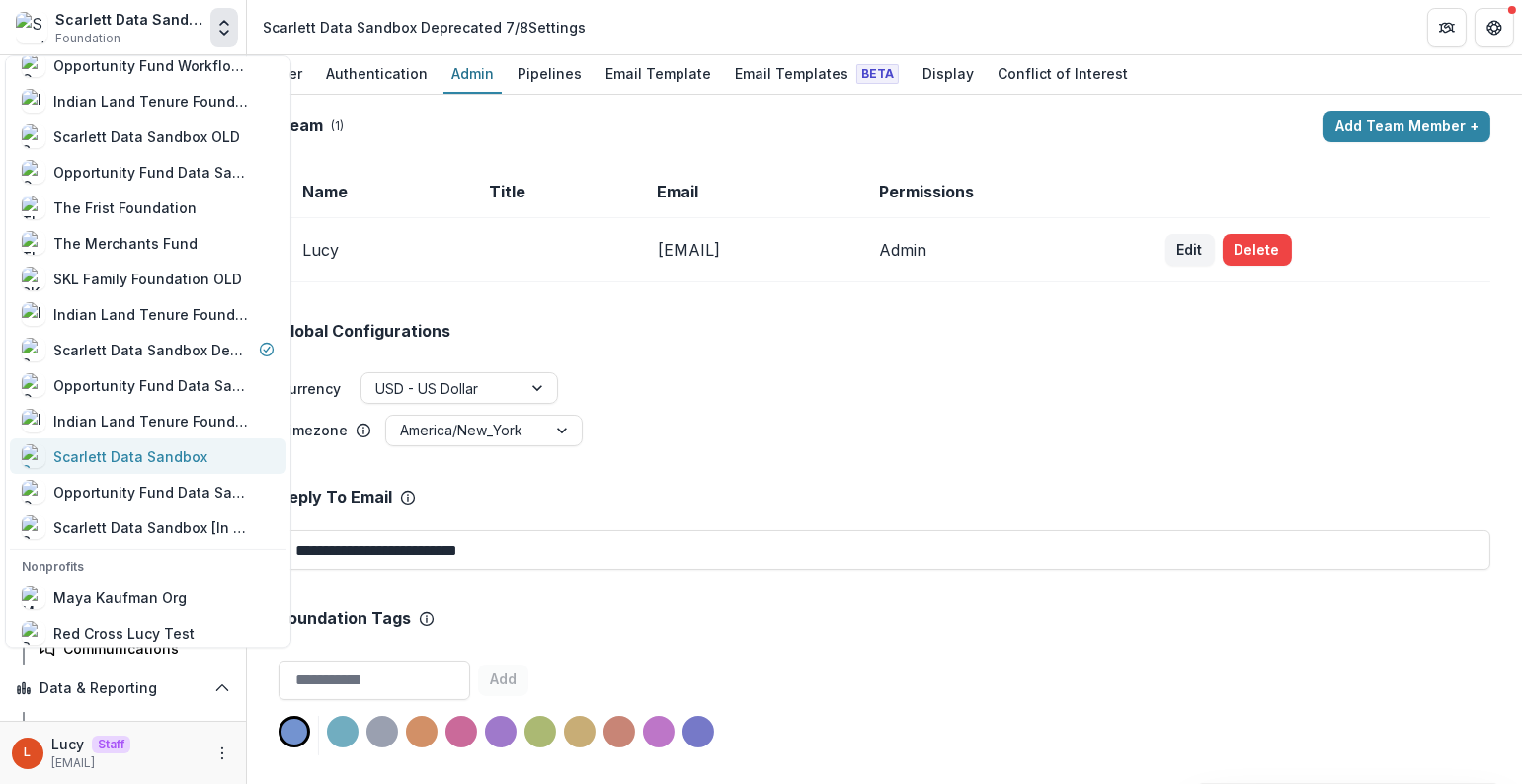click on "Scarlett Data Sandbox" at bounding box center (130, 456) 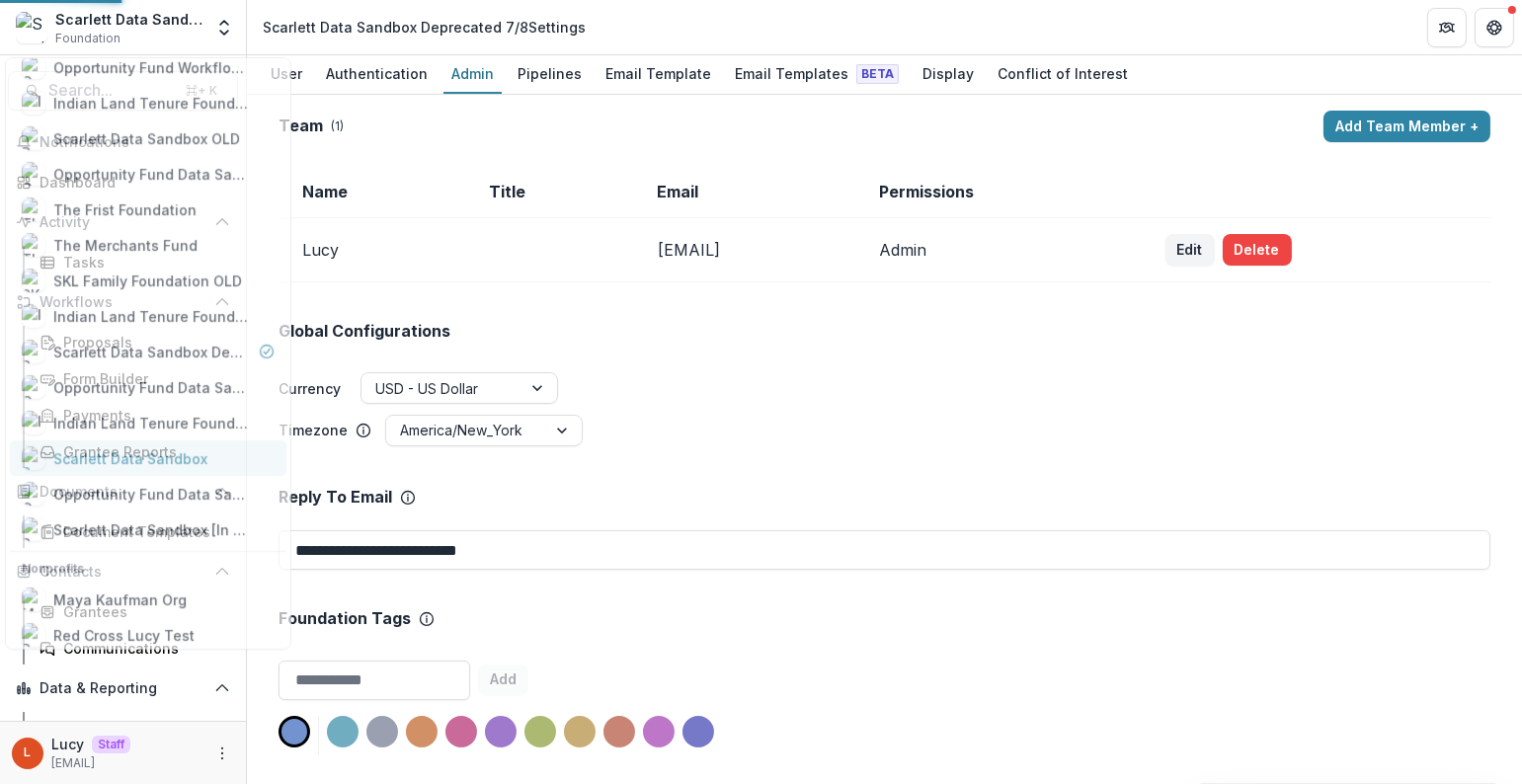 scroll, scrollTop: 0, scrollLeft: 0, axis: both 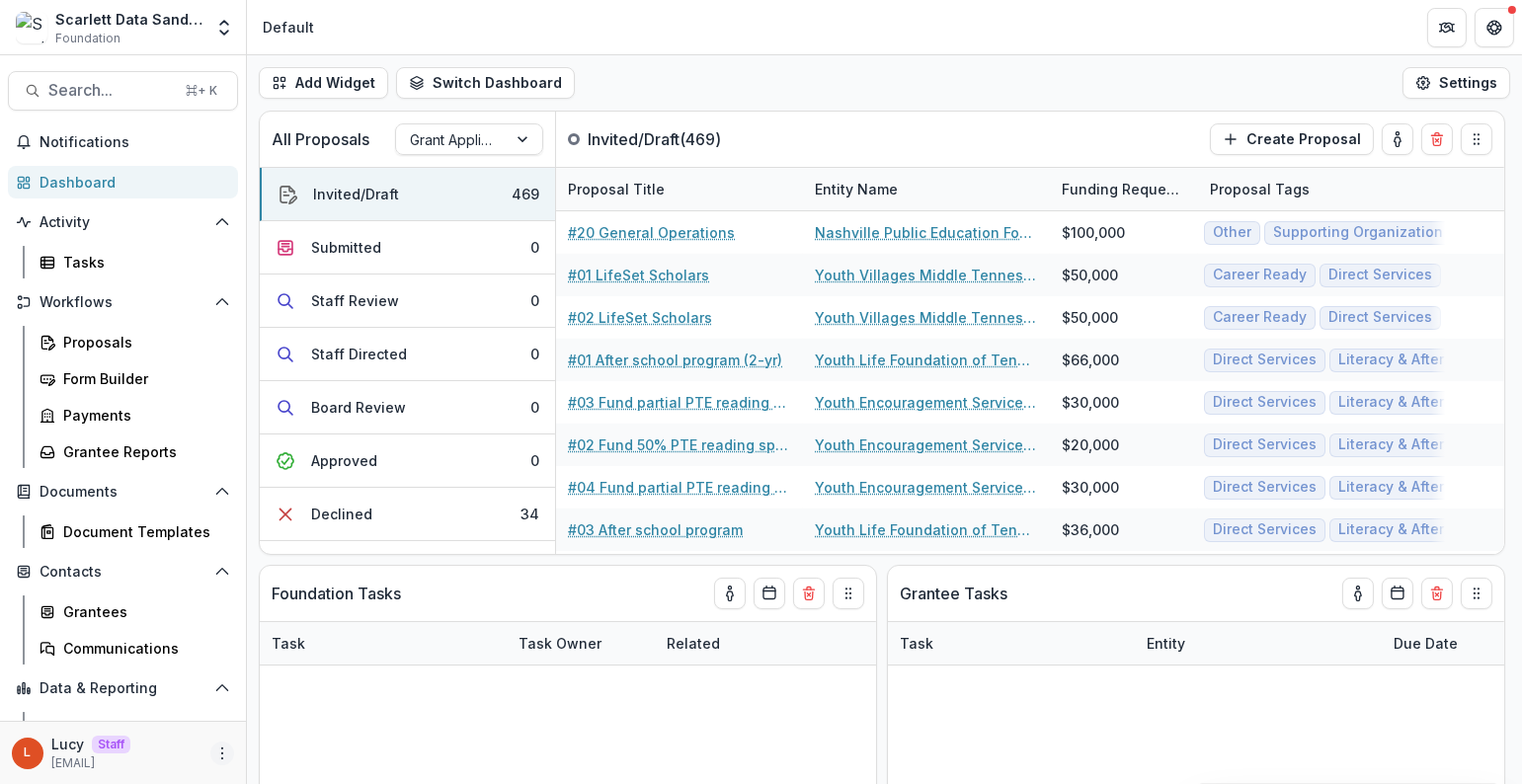 click 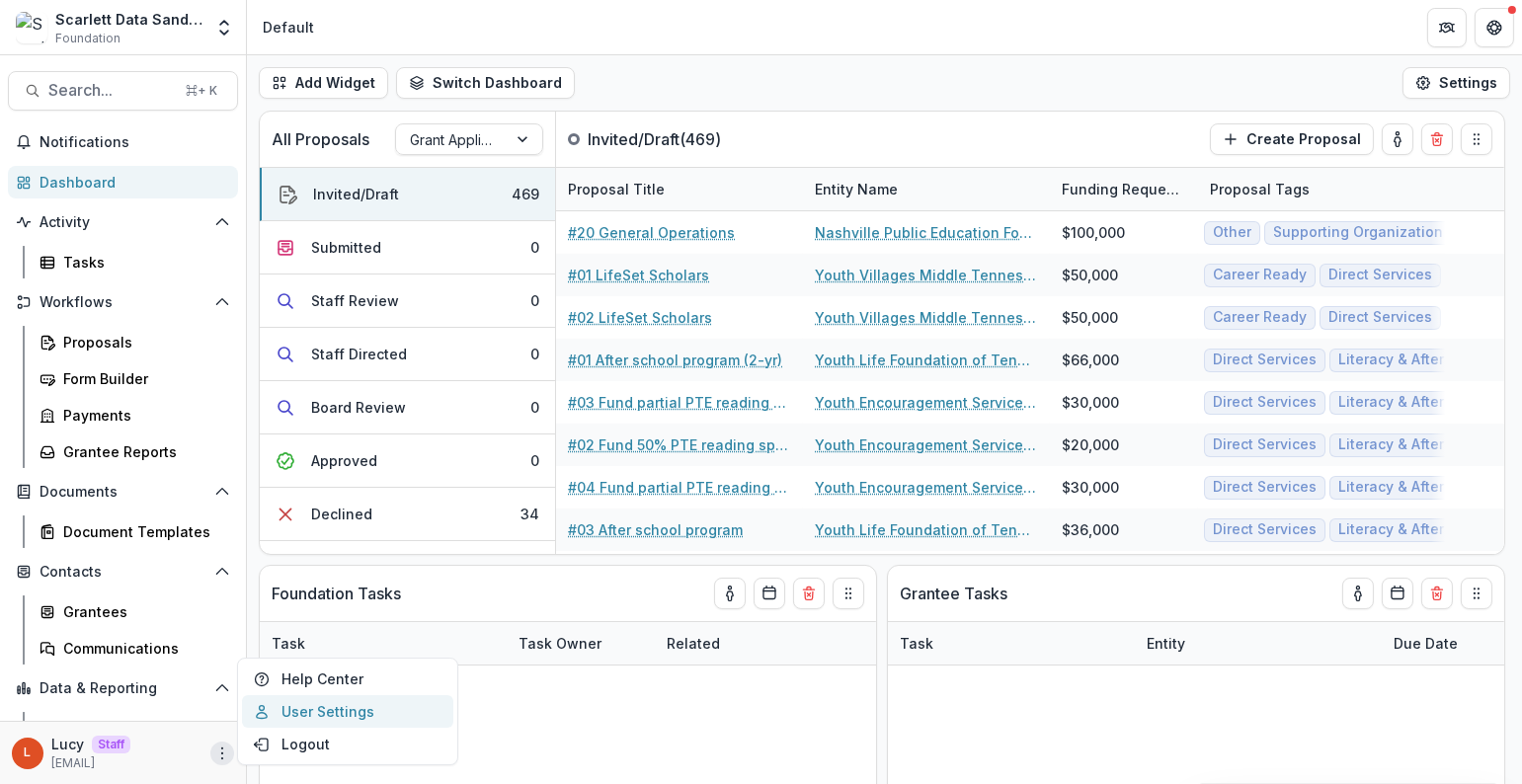 click on "User Settings" at bounding box center [348, 711] 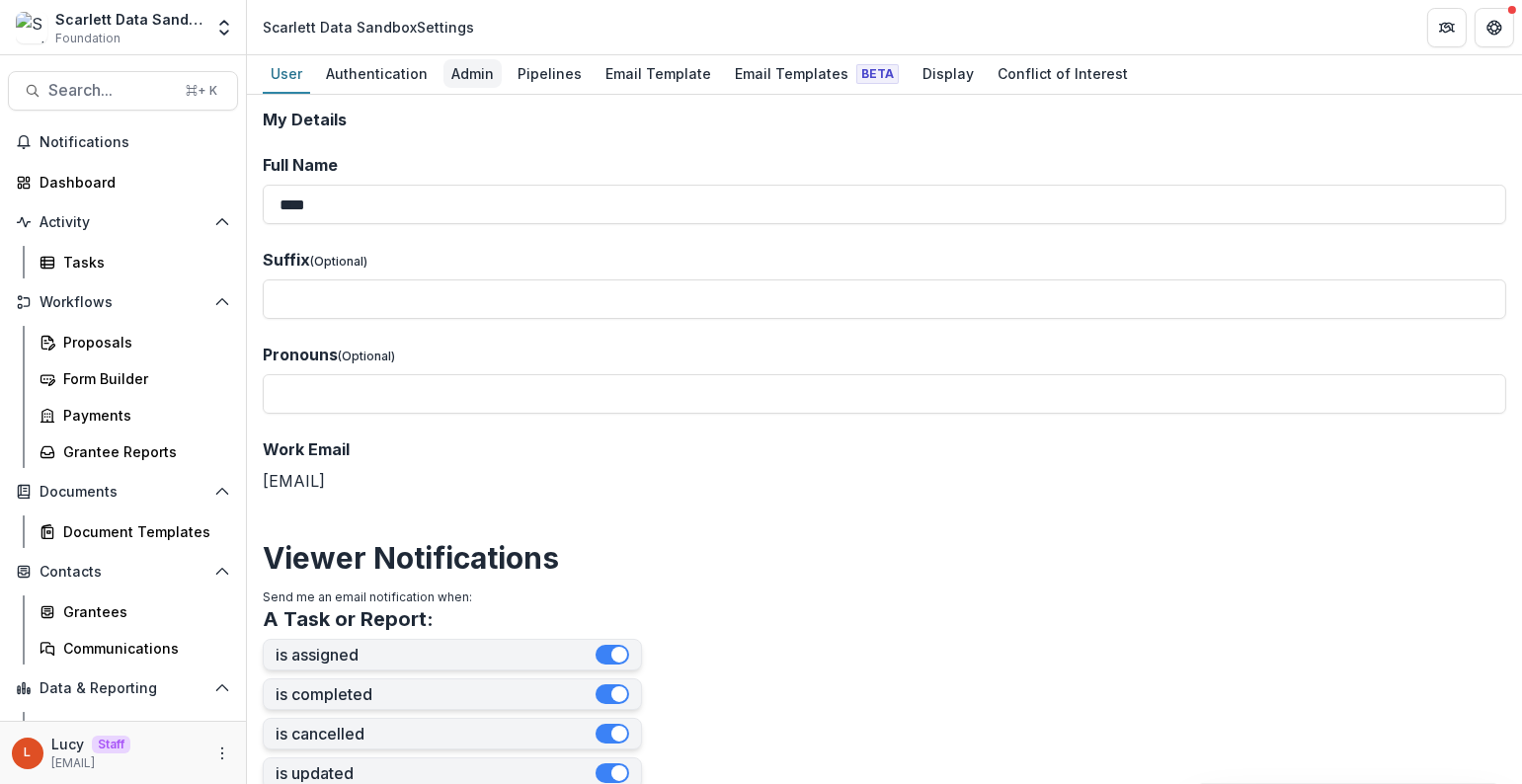 click on "Admin" at bounding box center (472, 73) 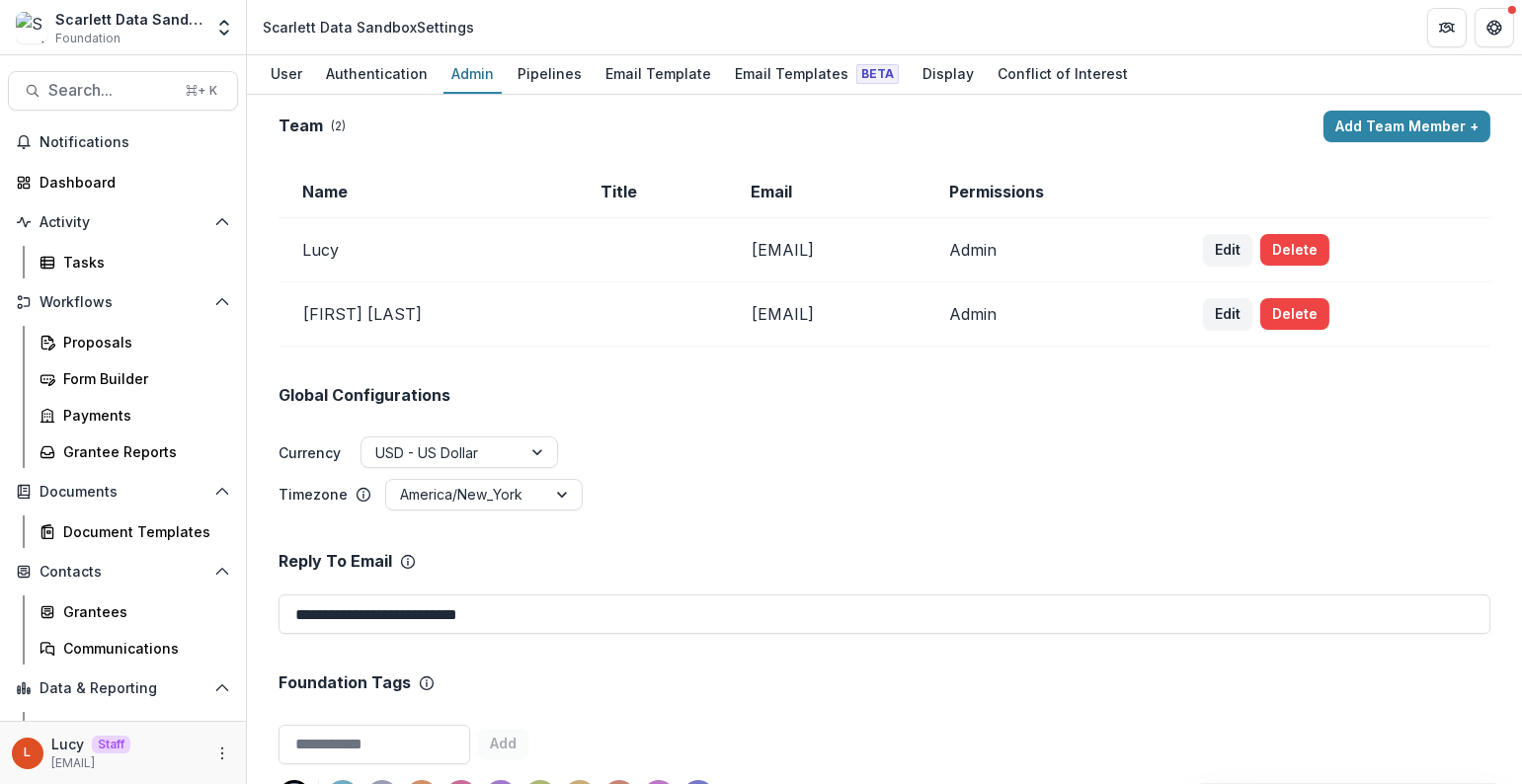 click on "Aggregate Analysis Foundations Lucy Foundation Kaufman Foundation Sandbox Nathan Cummings Foundation Workflow Sandbox Scarlett Family Foundation Workflow Sandbox SKL Family Foundation Workflow Sandbox SKL Family Foundation V1 Opportunity Fund Workflow Sandbox Indian Land Tenure Foundation Workflow Sandbox Scarlett Data Sandbox OLD Opportunity Fund Data Sandbox (DEPRECATED) The Frist Foundation The Merchants Fund SKL Family Foundation OLD Indian Land Tenure Foundation Data Sandbox - DEPRECATED Scarlett Data Sandbox Deprecated 7/8 Opportunity Fund Data Sandbox (Deprecated 7/10) Indian Land Tenure Foundation Scarlett Data Sandbox Opportunity Fund Data Sandbox Scarlett Data Sandbox [In Dev] Nonprofits Maya [NAME] Org Red Cross Lucy Test Lucy Test Lucy Test Nonprofit Lucy Test [EMAIL] Lucy Test Nonprofit Lucy Test Nonprofit Lucy Test Nonprofit Team Settings Admin Settings" at bounding box center (122, 28) 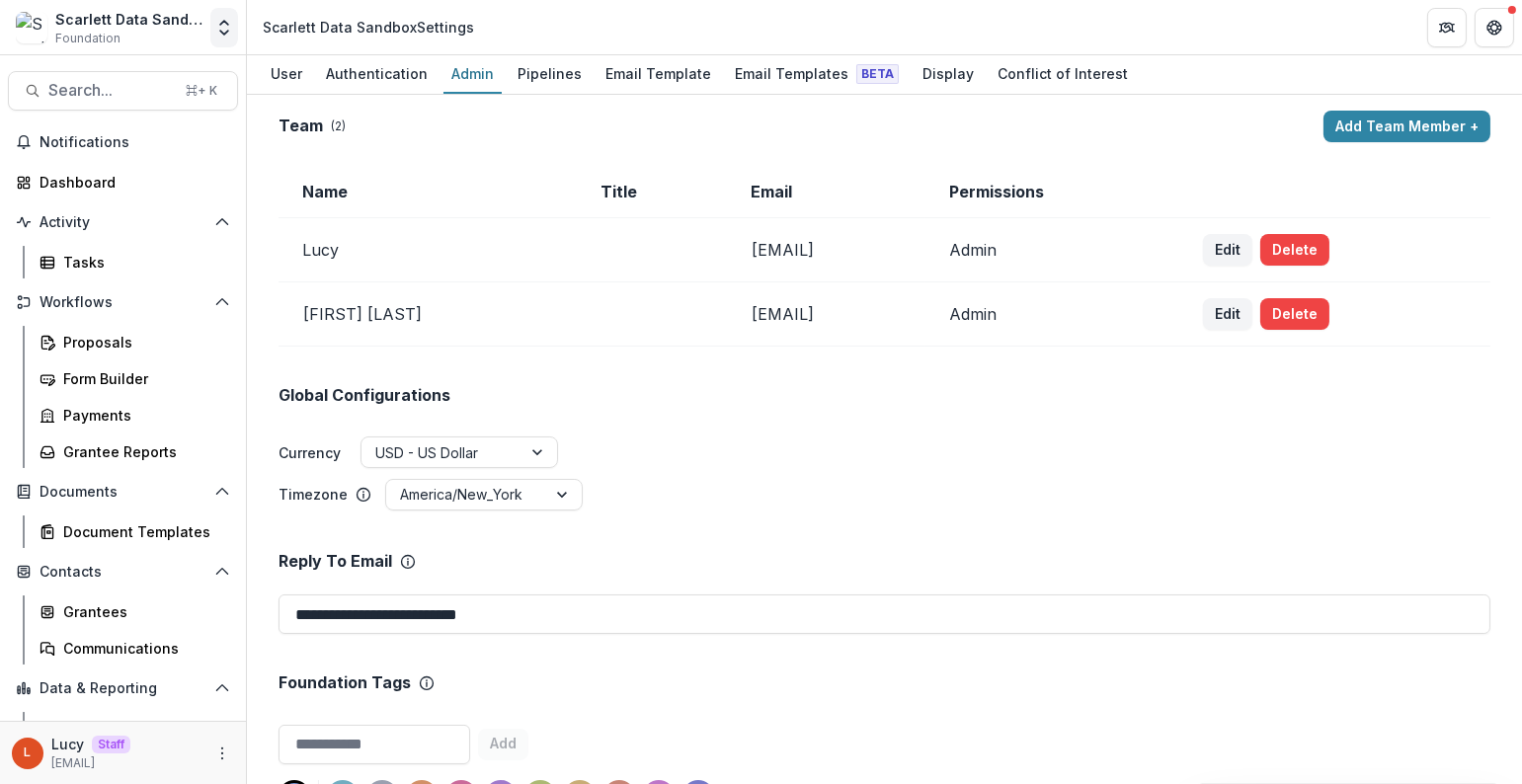 click 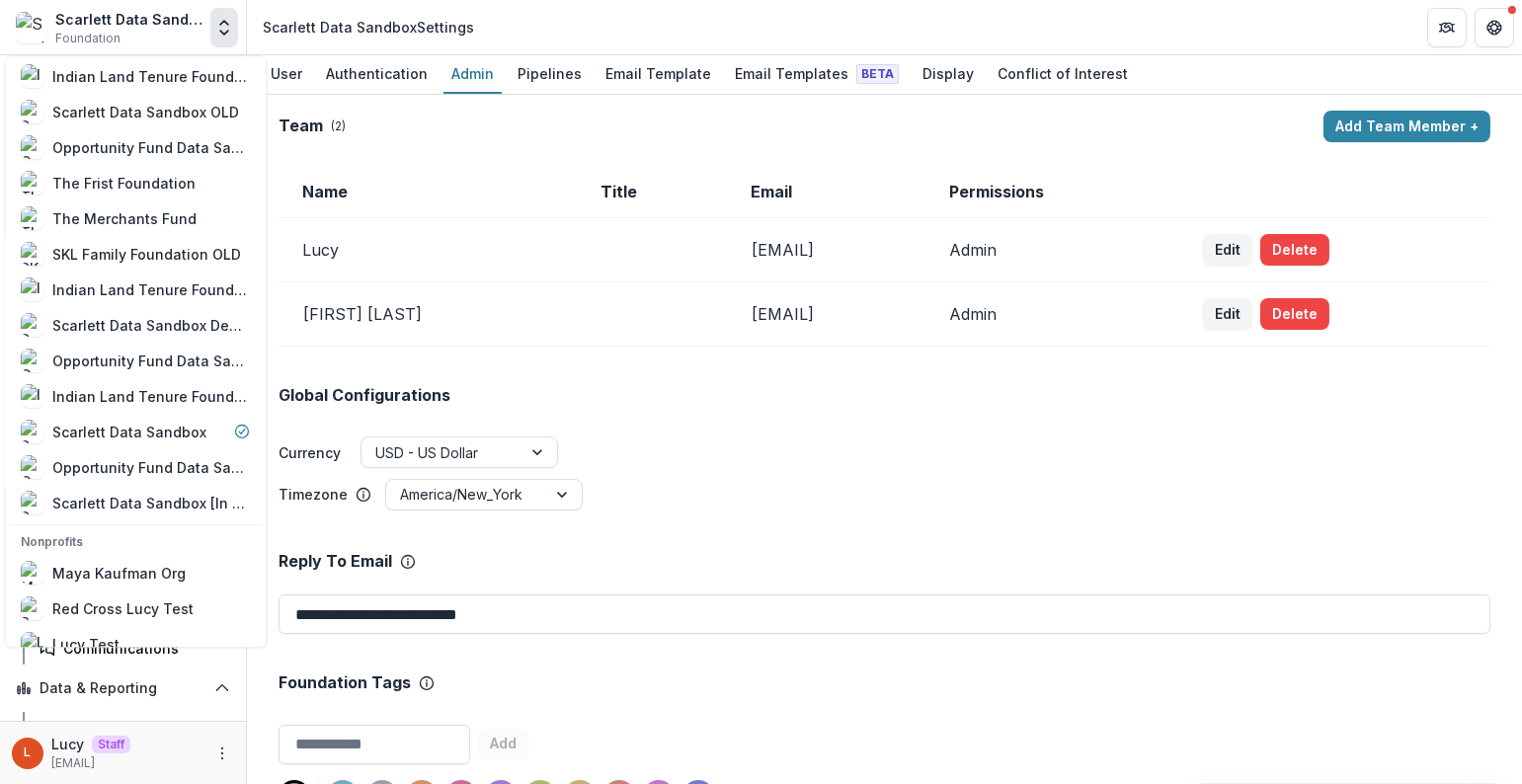 scroll, scrollTop: 370, scrollLeft: 0, axis: vertical 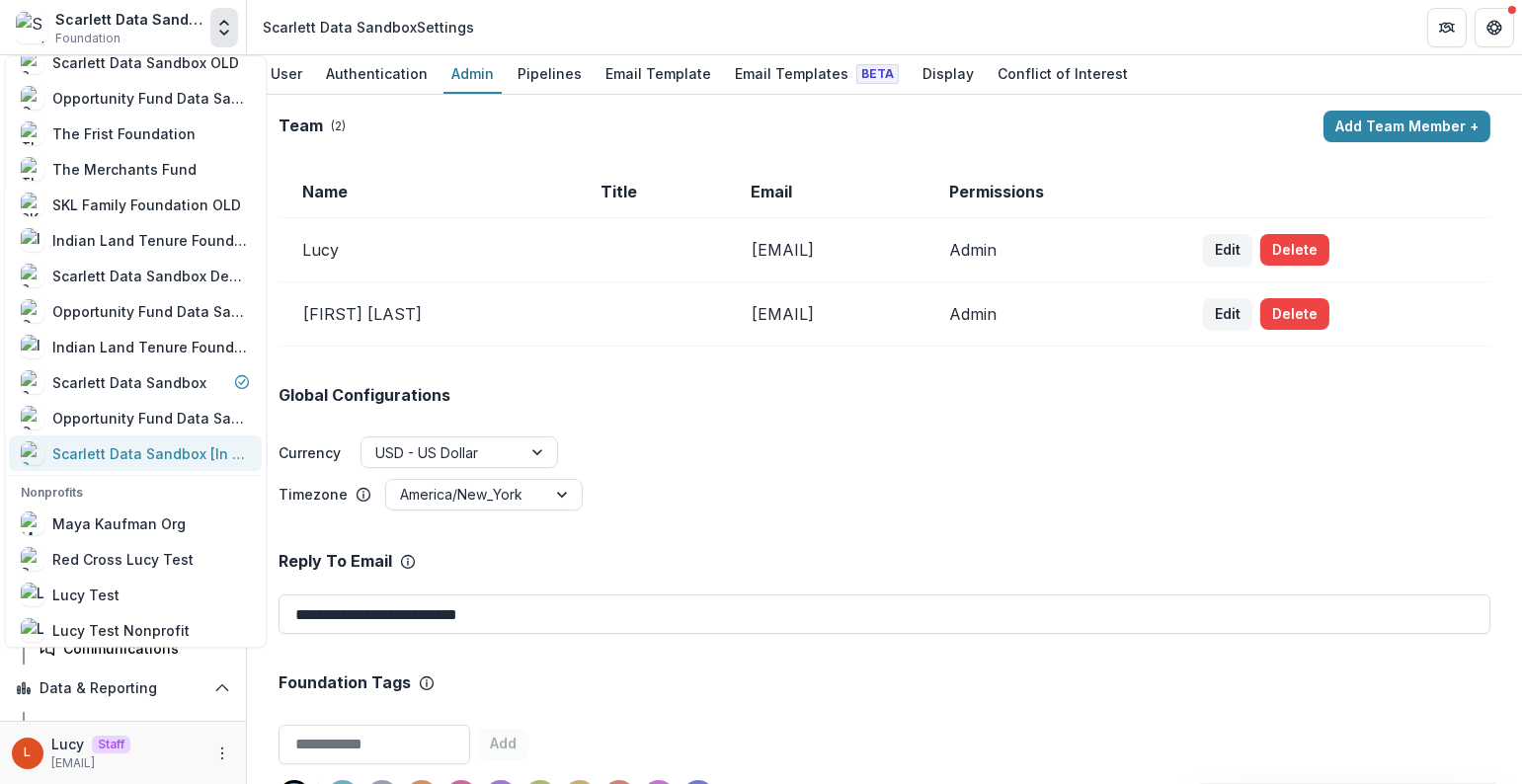 click on "Scarlett Data Sandbox [In Dev]" at bounding box center [135, 453] 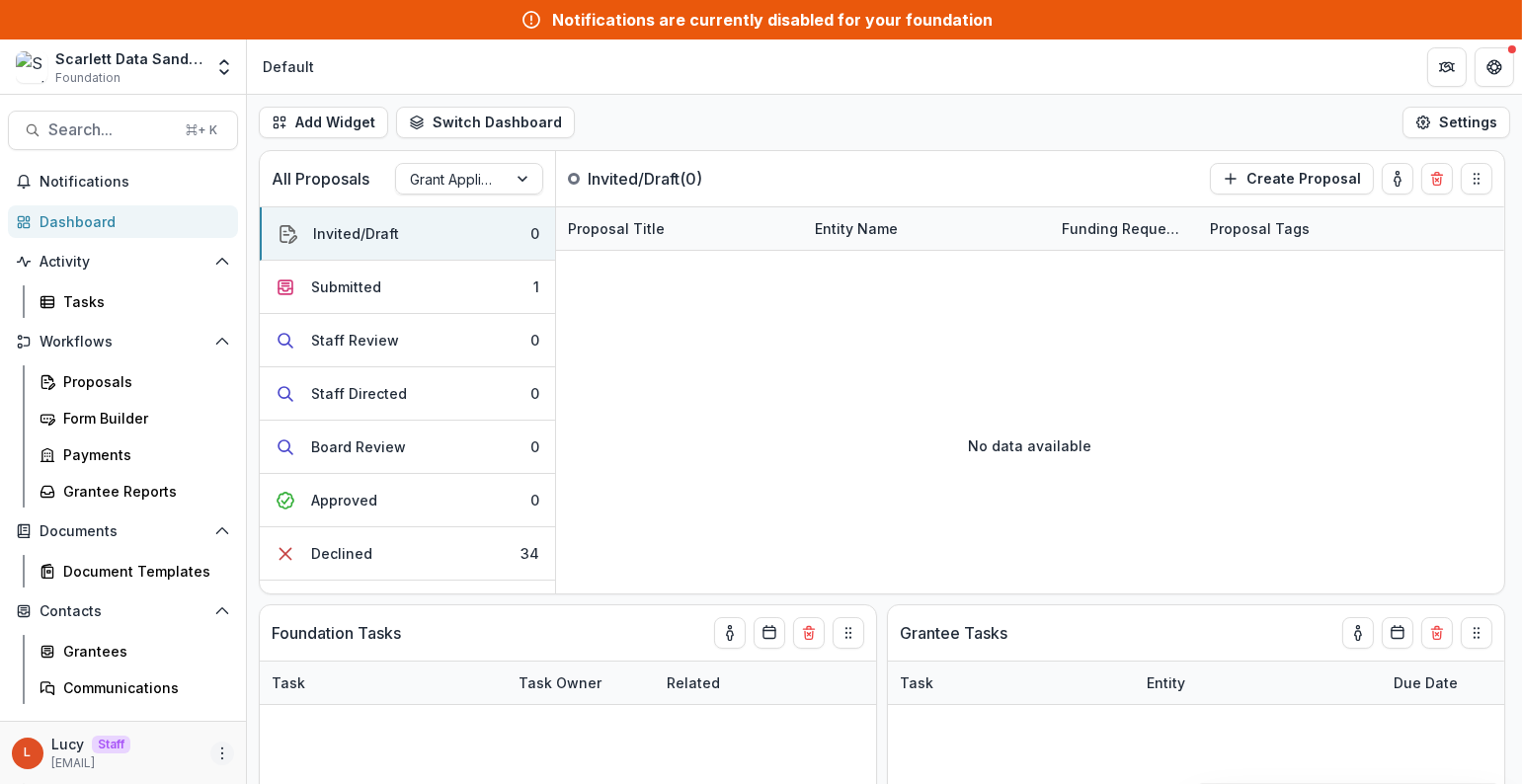 click 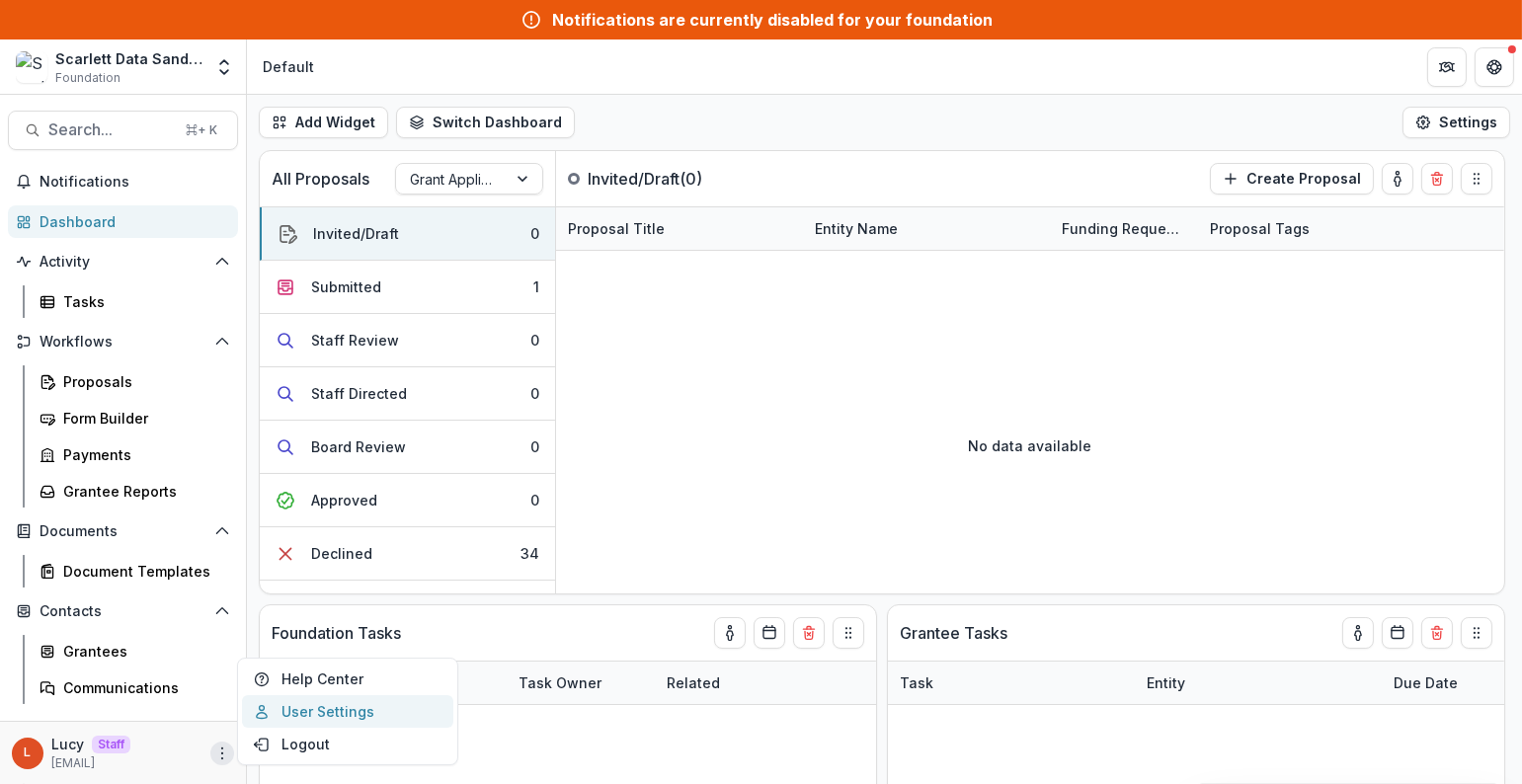 click on "User Settings" at bounding box center [348, 711] 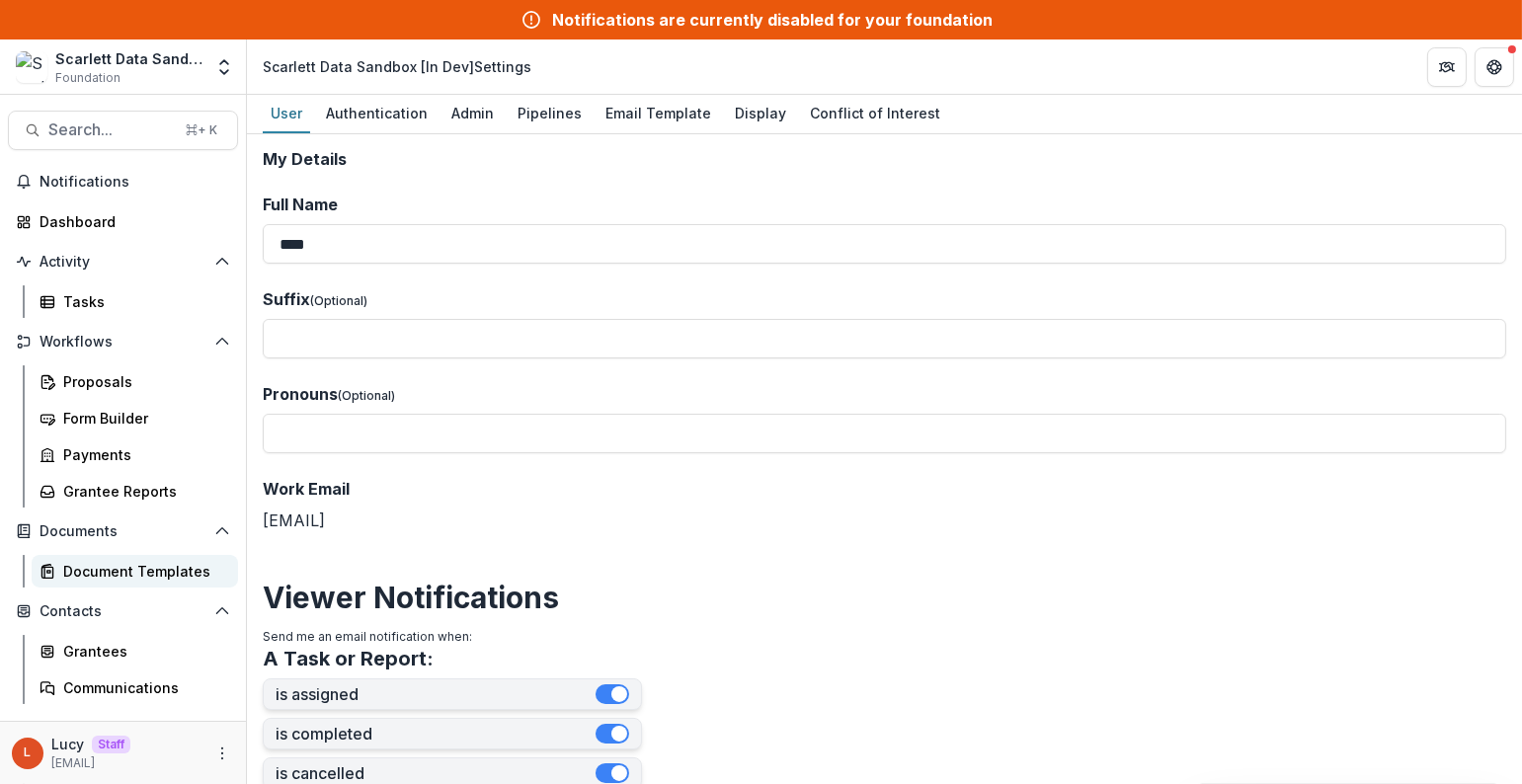 click on "Document Templates" at bounding box center (142, 571) 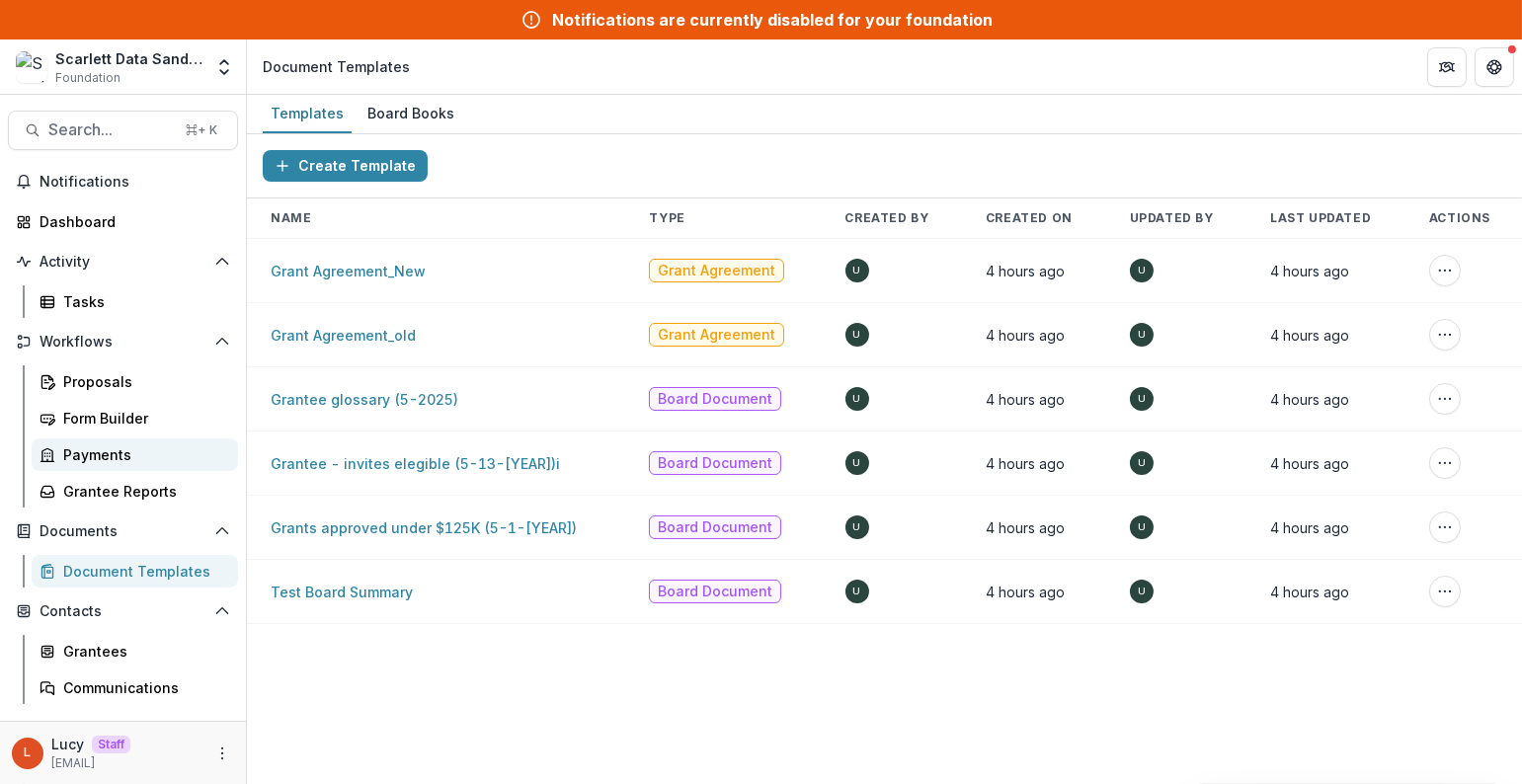 click on "Payments" at bounding box center (142, 454) 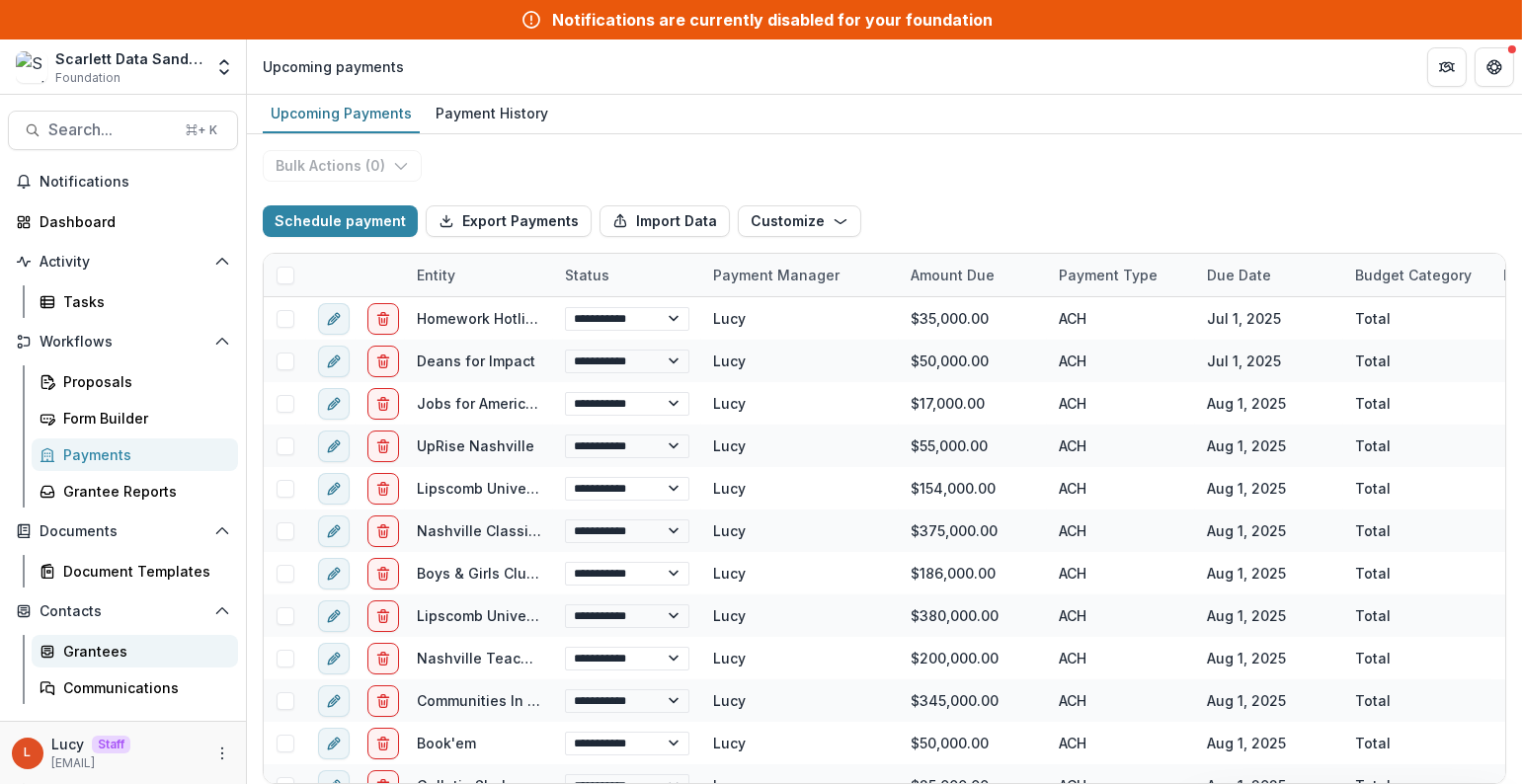 click on "Grantees" at bounding box center (142, 651) 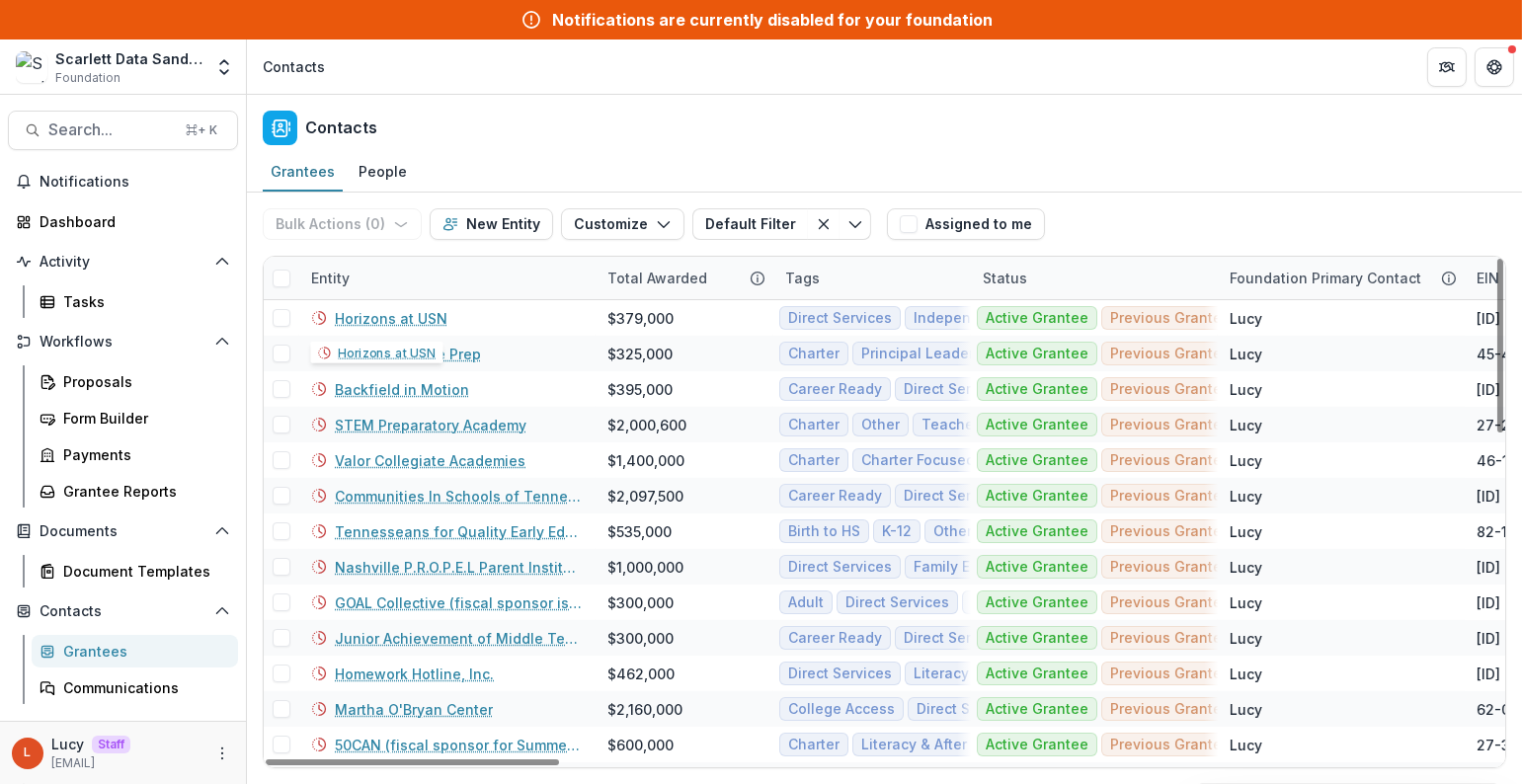 click on "Entity" at bounding box center [447, 277] 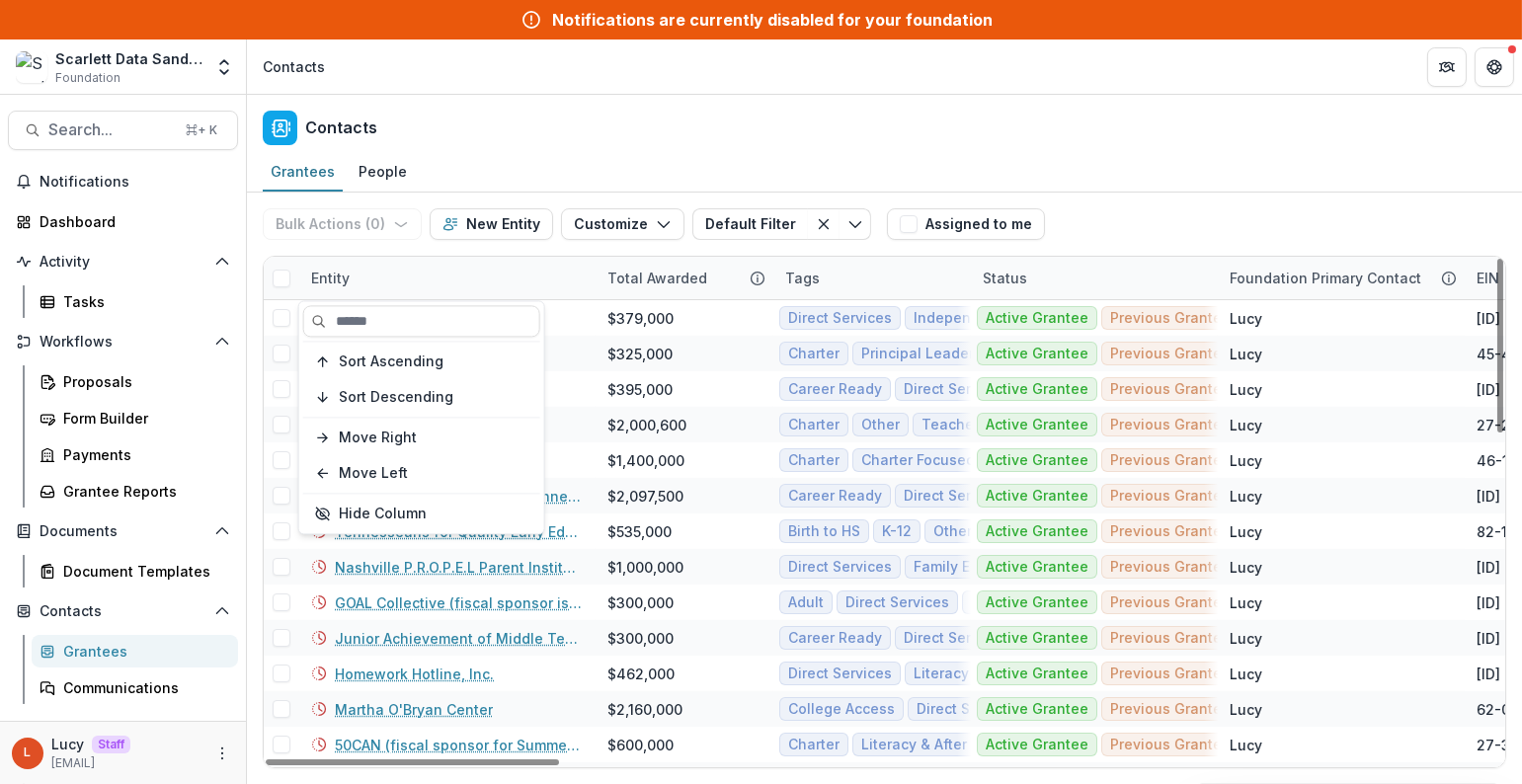 click on "Entity" at bounding box center [447, 277] 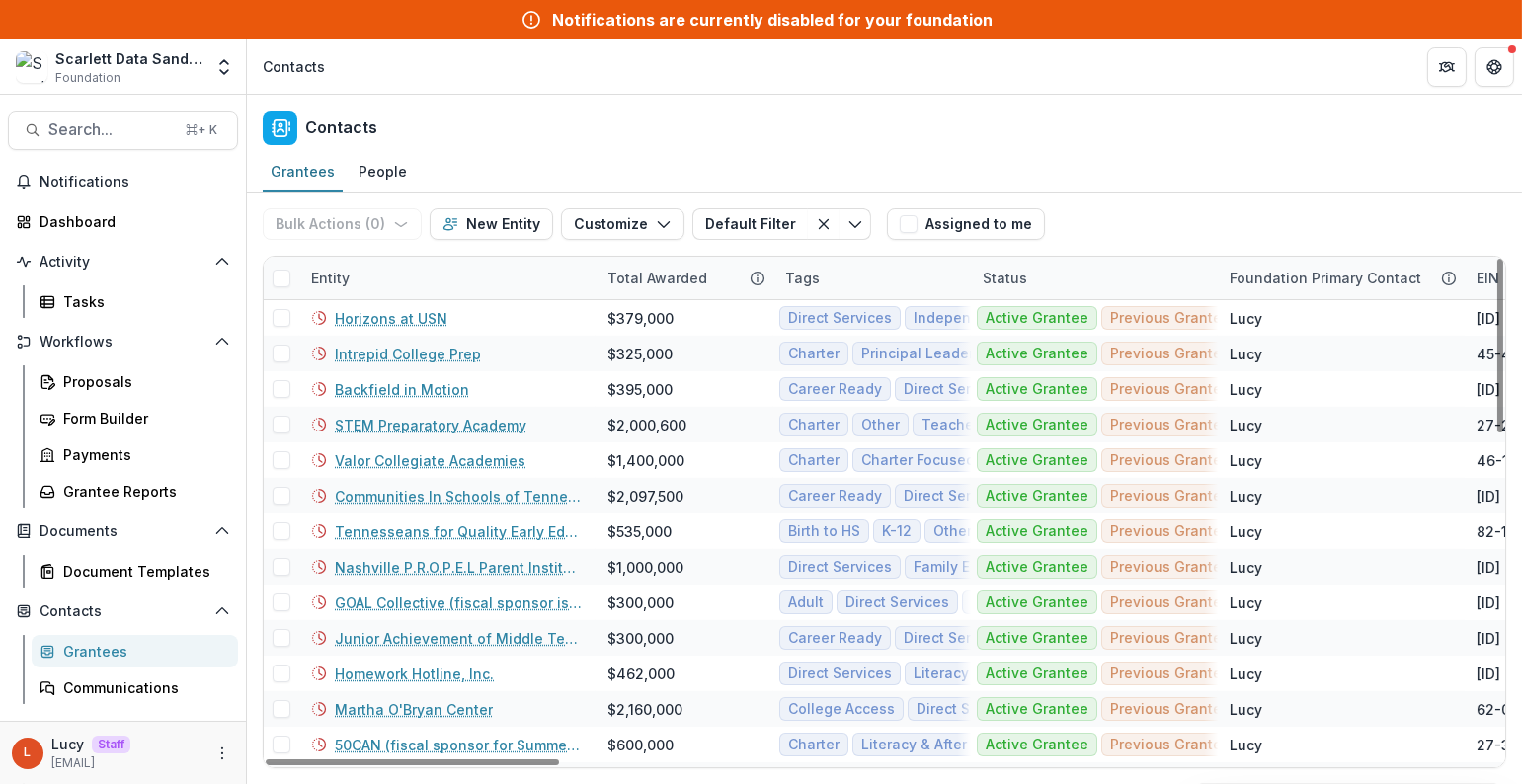 click on "Entity" at bounding box center [447, 277] 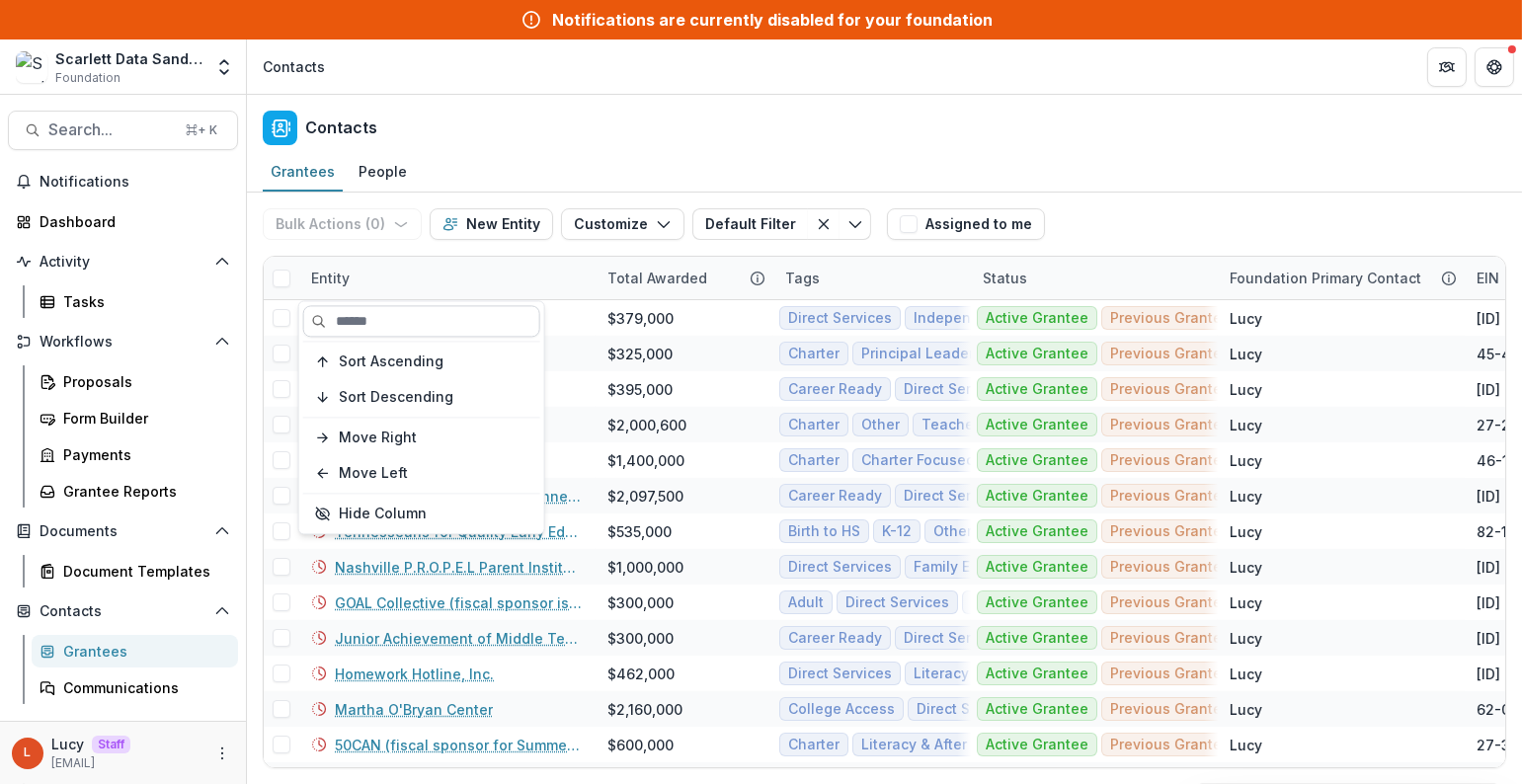 click at bounding box center (422, 321) 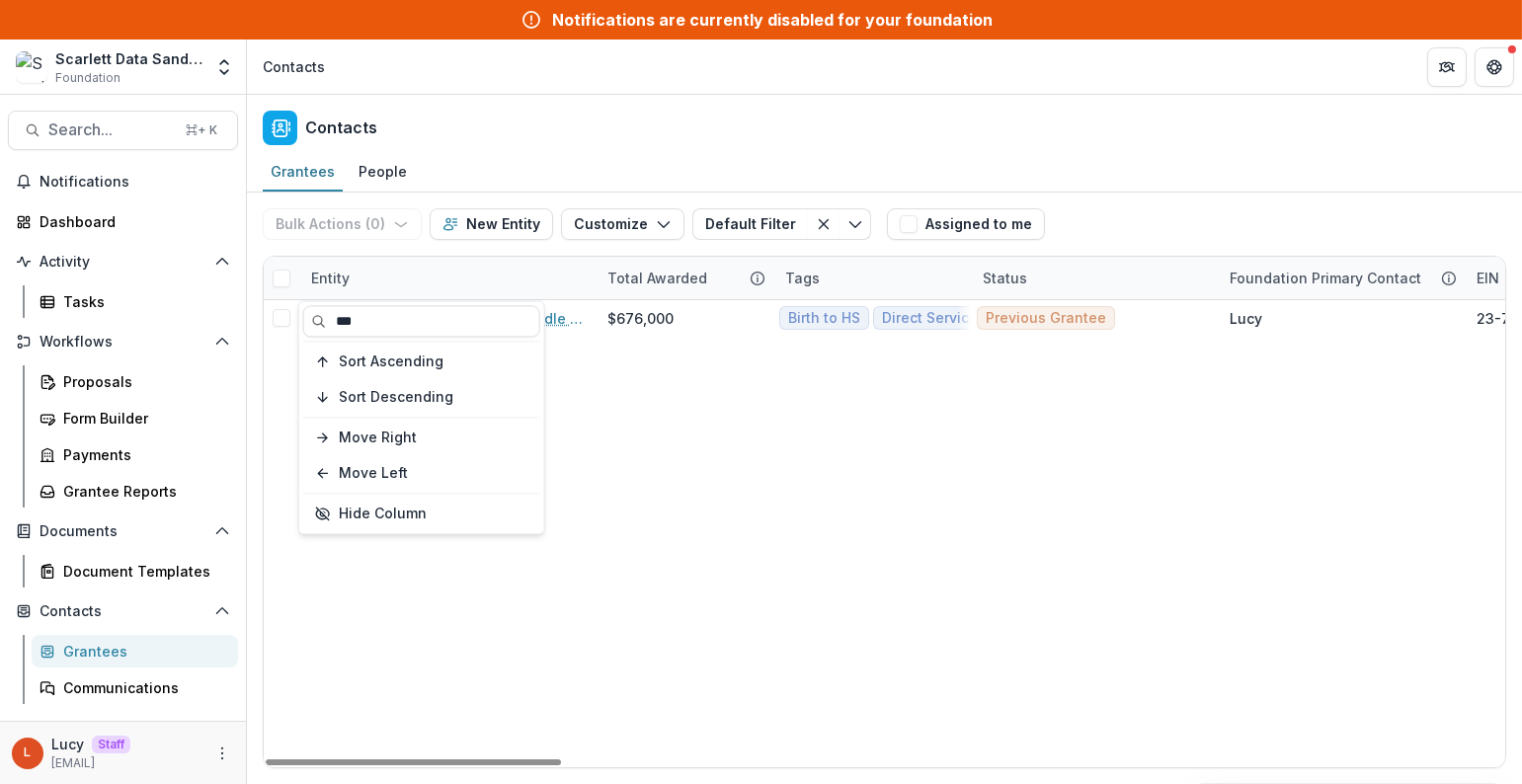 type on "***" 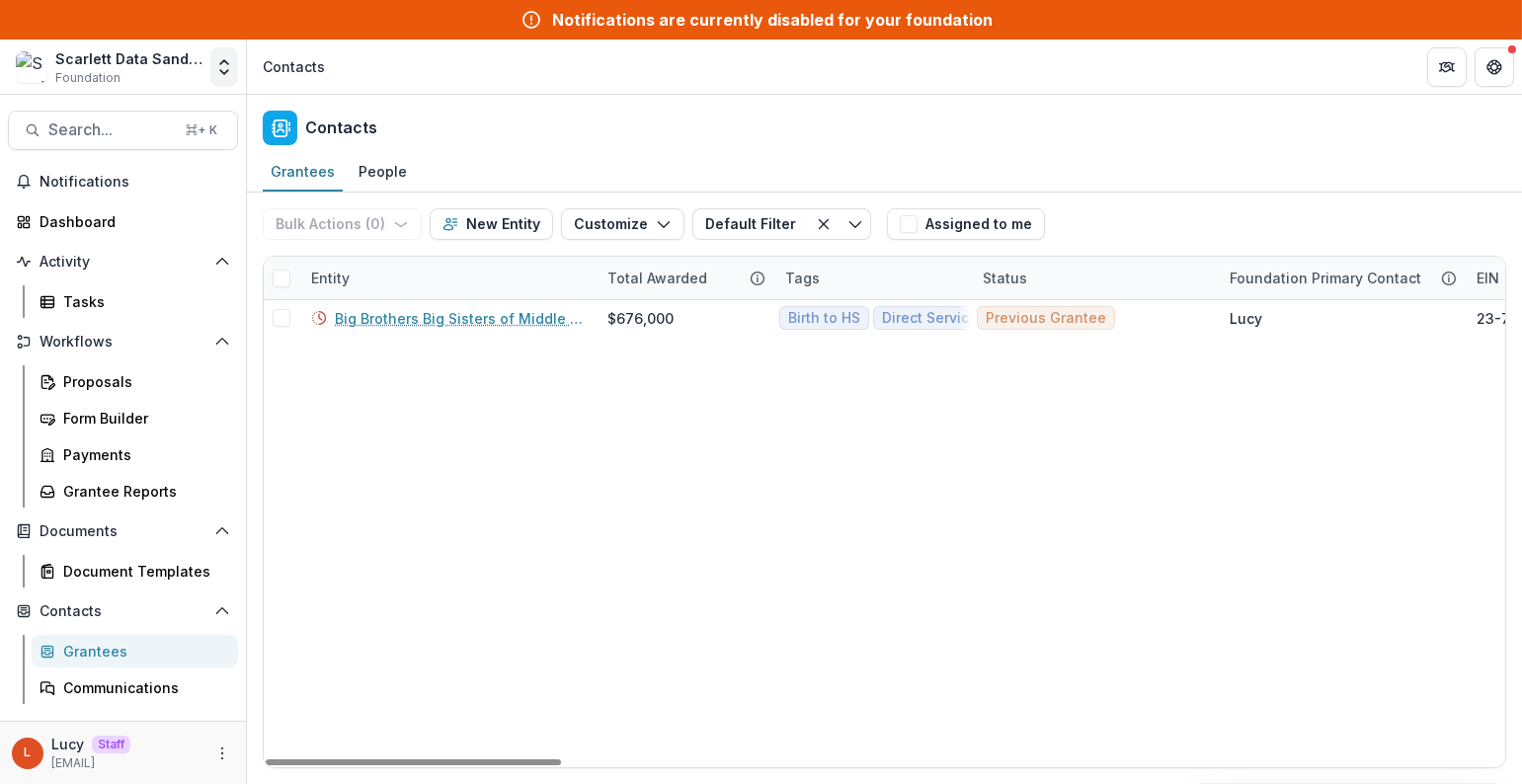 click 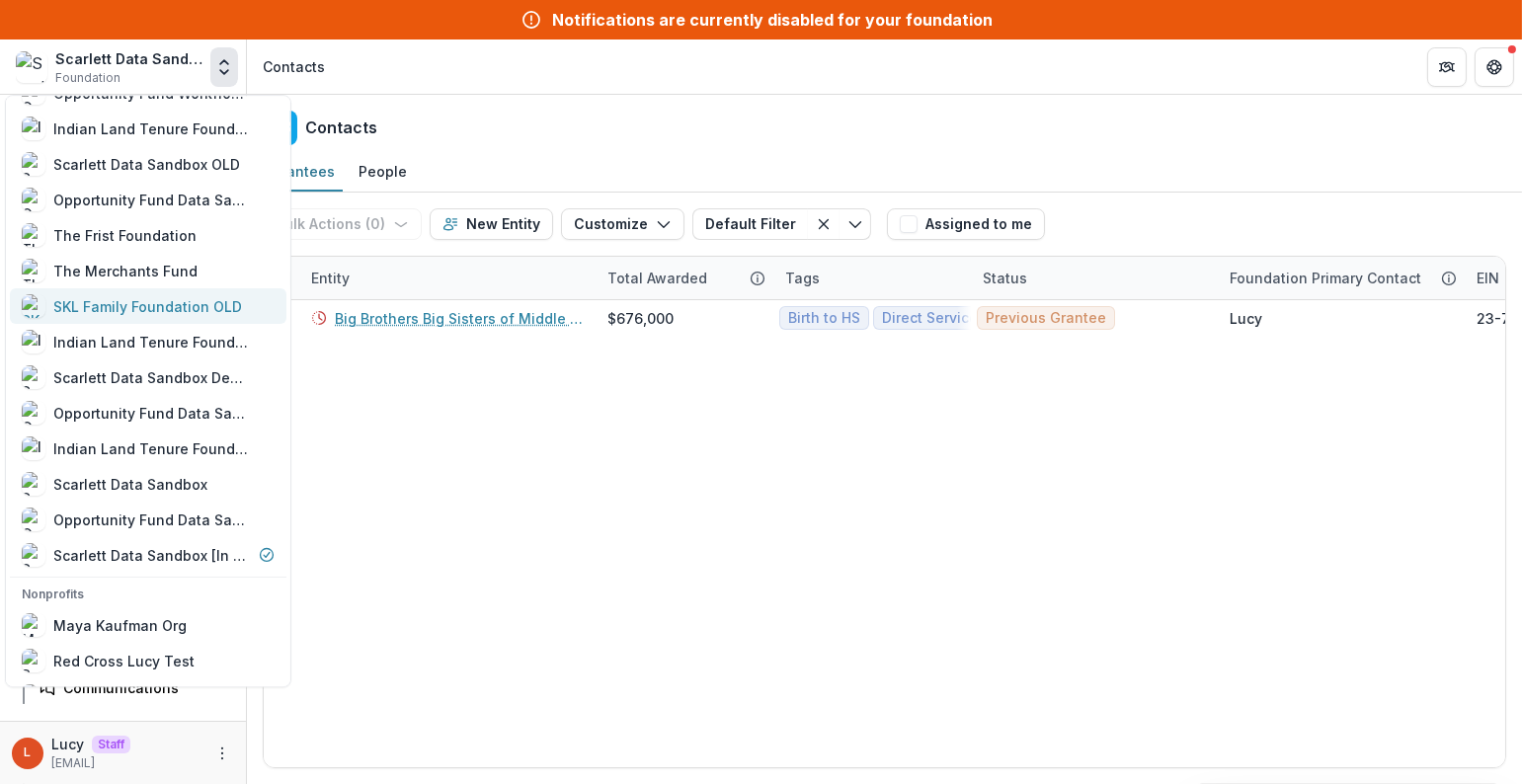 scroll, scrollTop: 366, scrollLeft: 0, axis: vertical 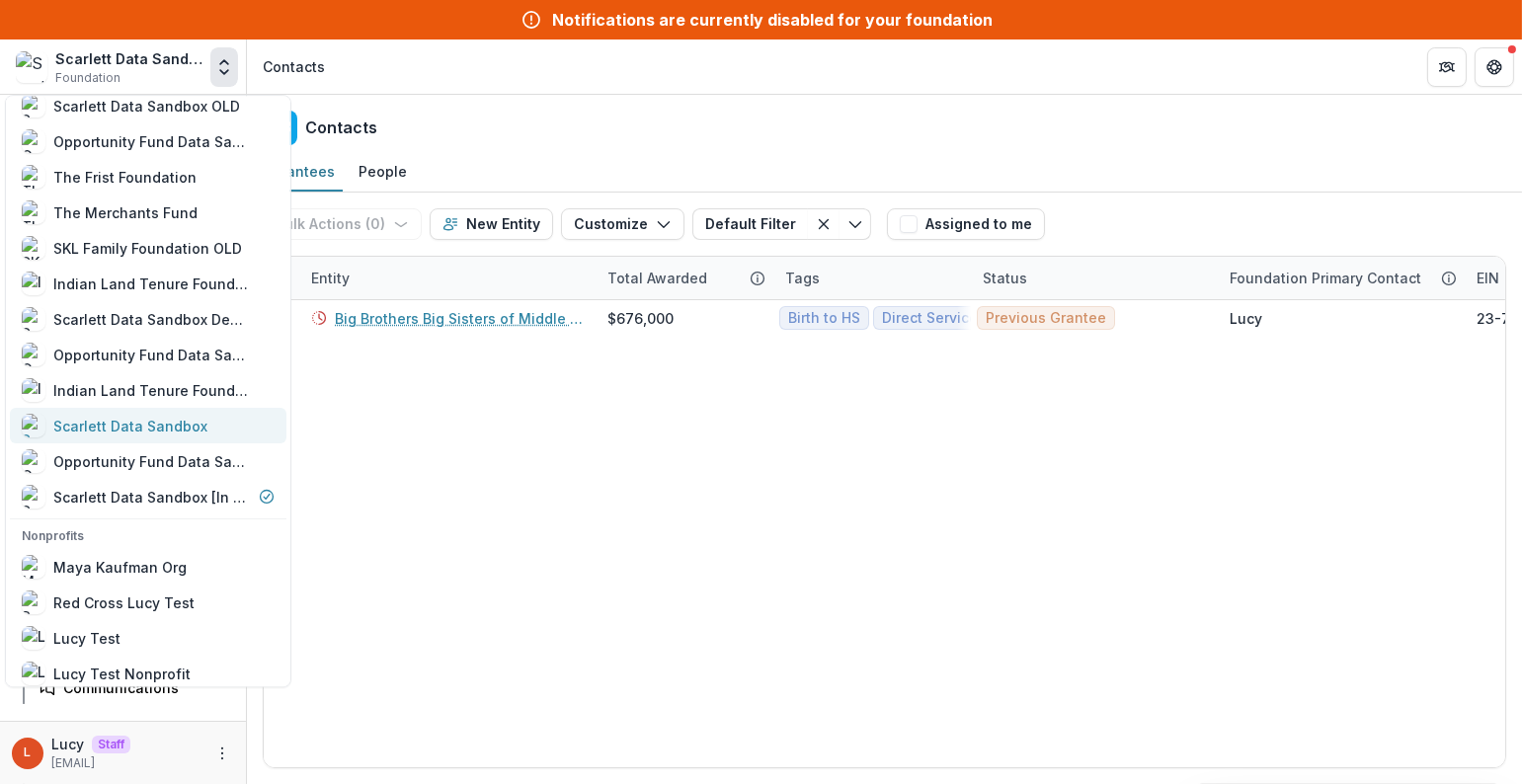 click on "Scarlett Data Sandbox" at bounding box center (130, 426) 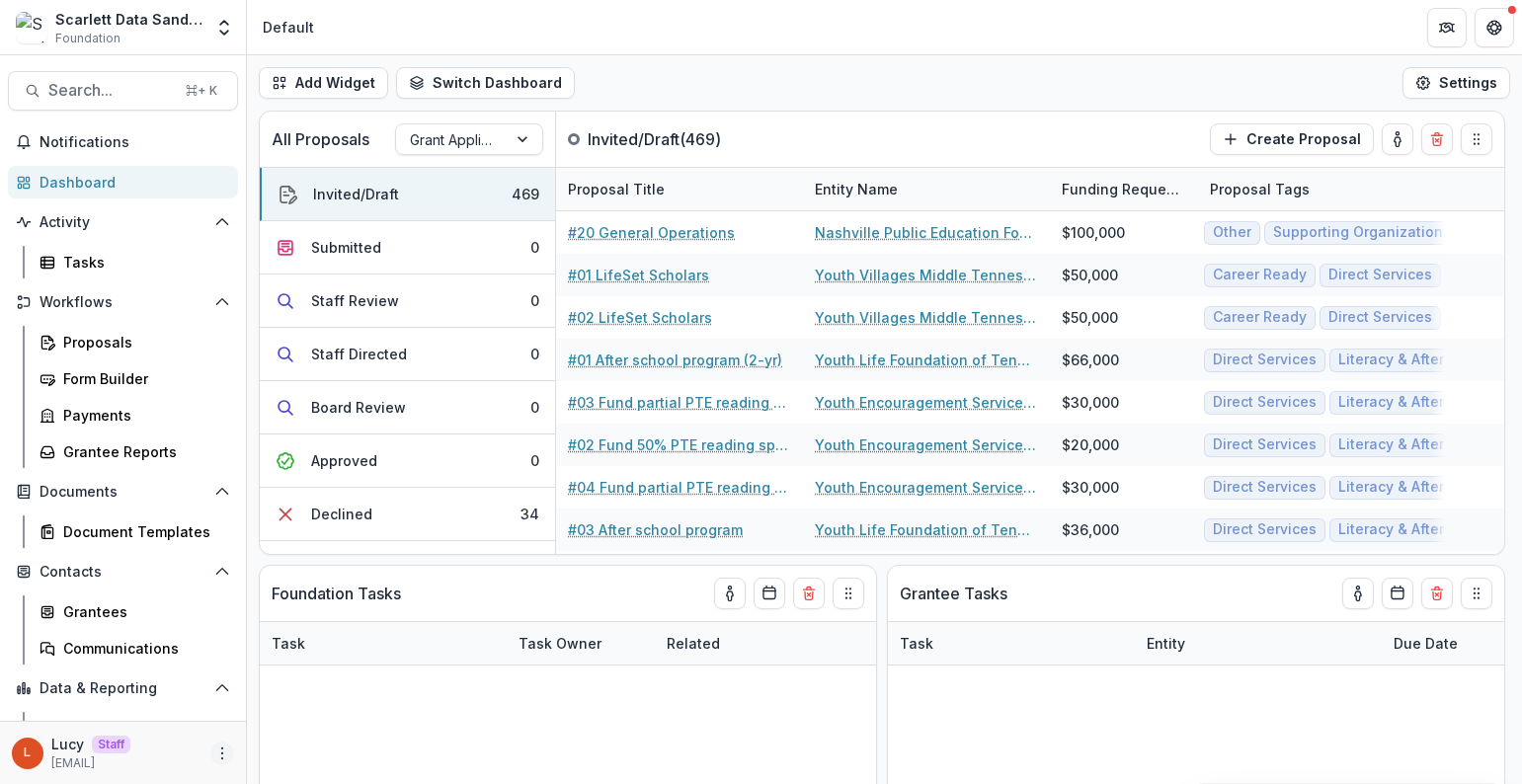 click 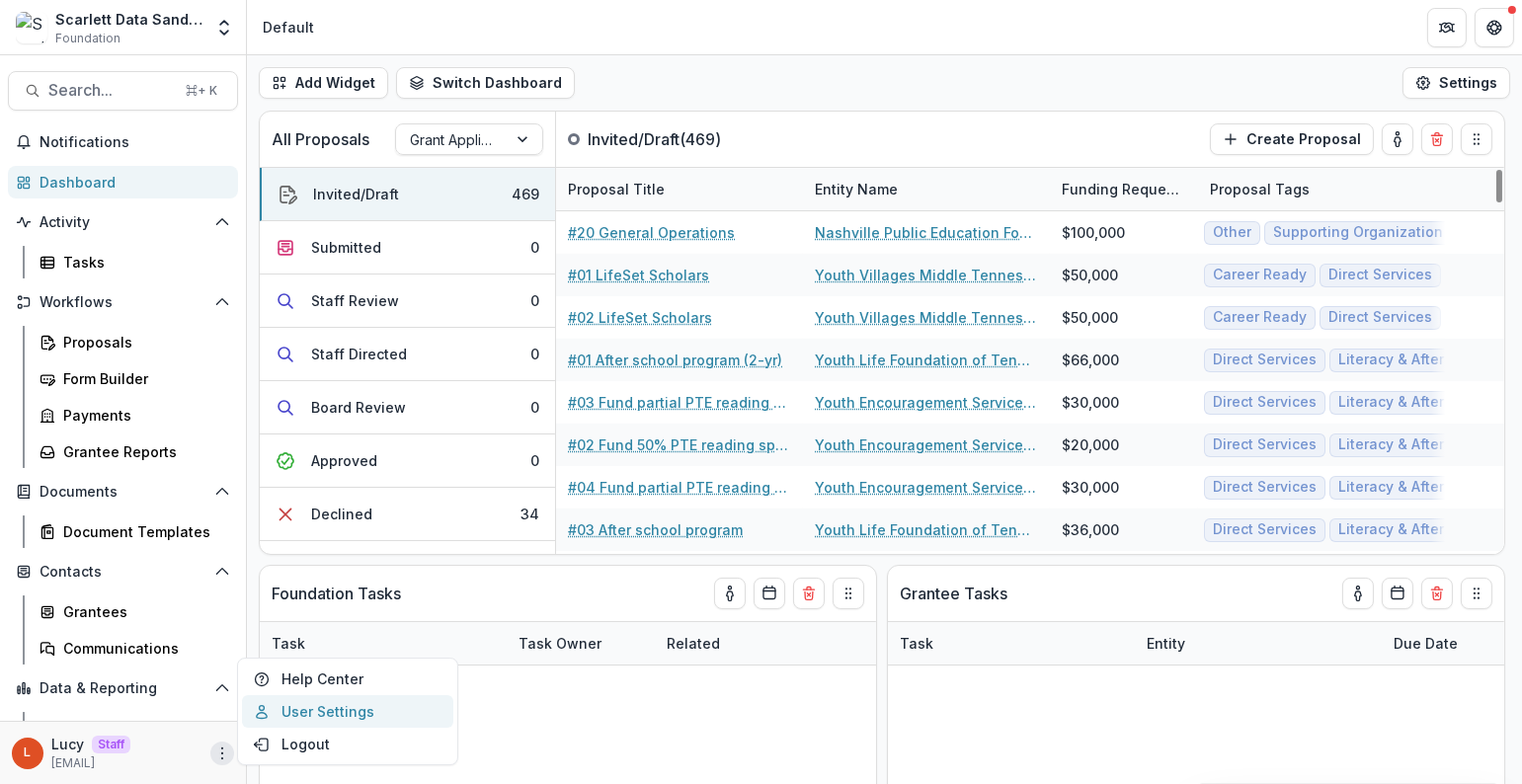 click on "User Settings" at bounding box center [348, 711] 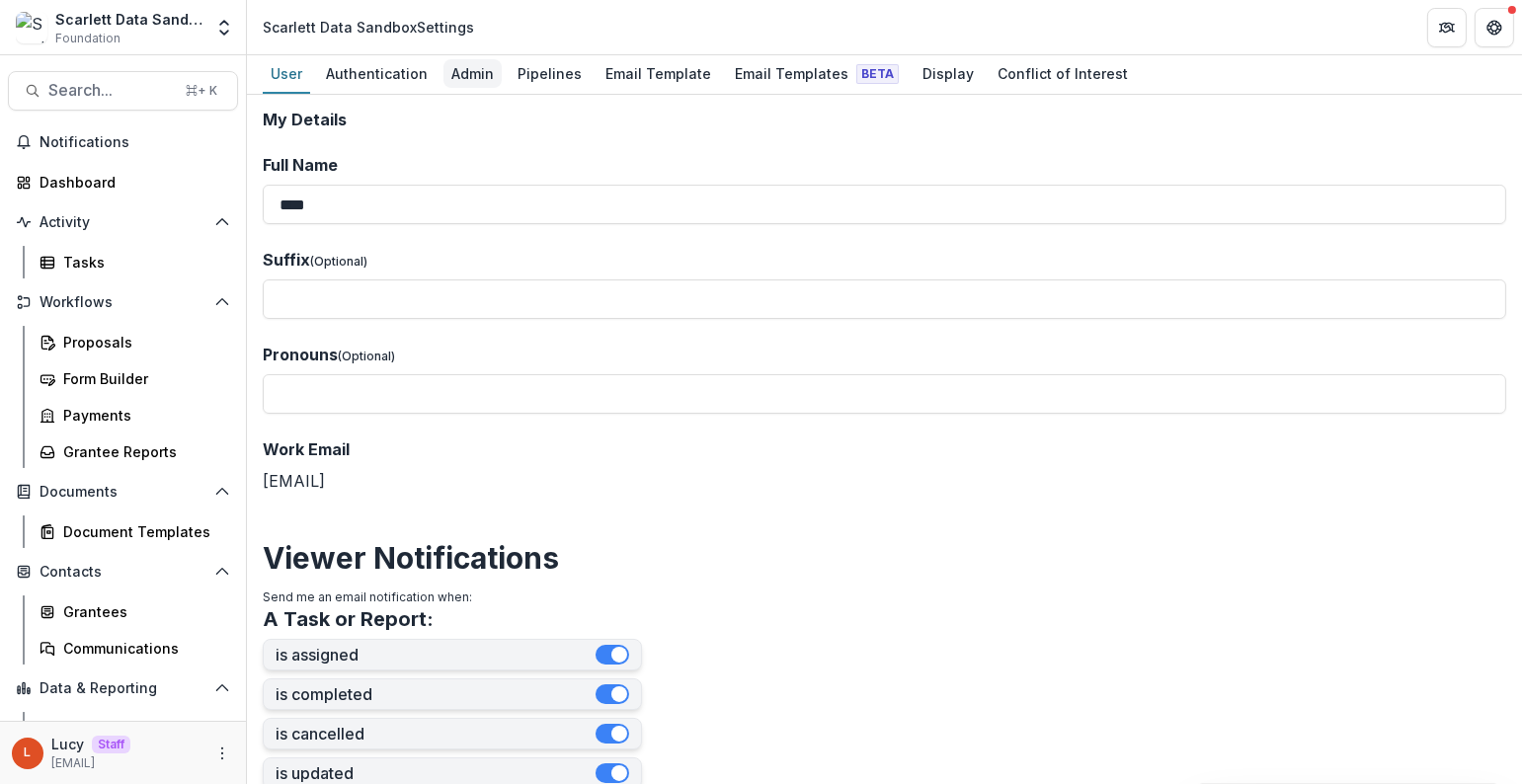 click on "Admin" at bounding box center (472, 73) 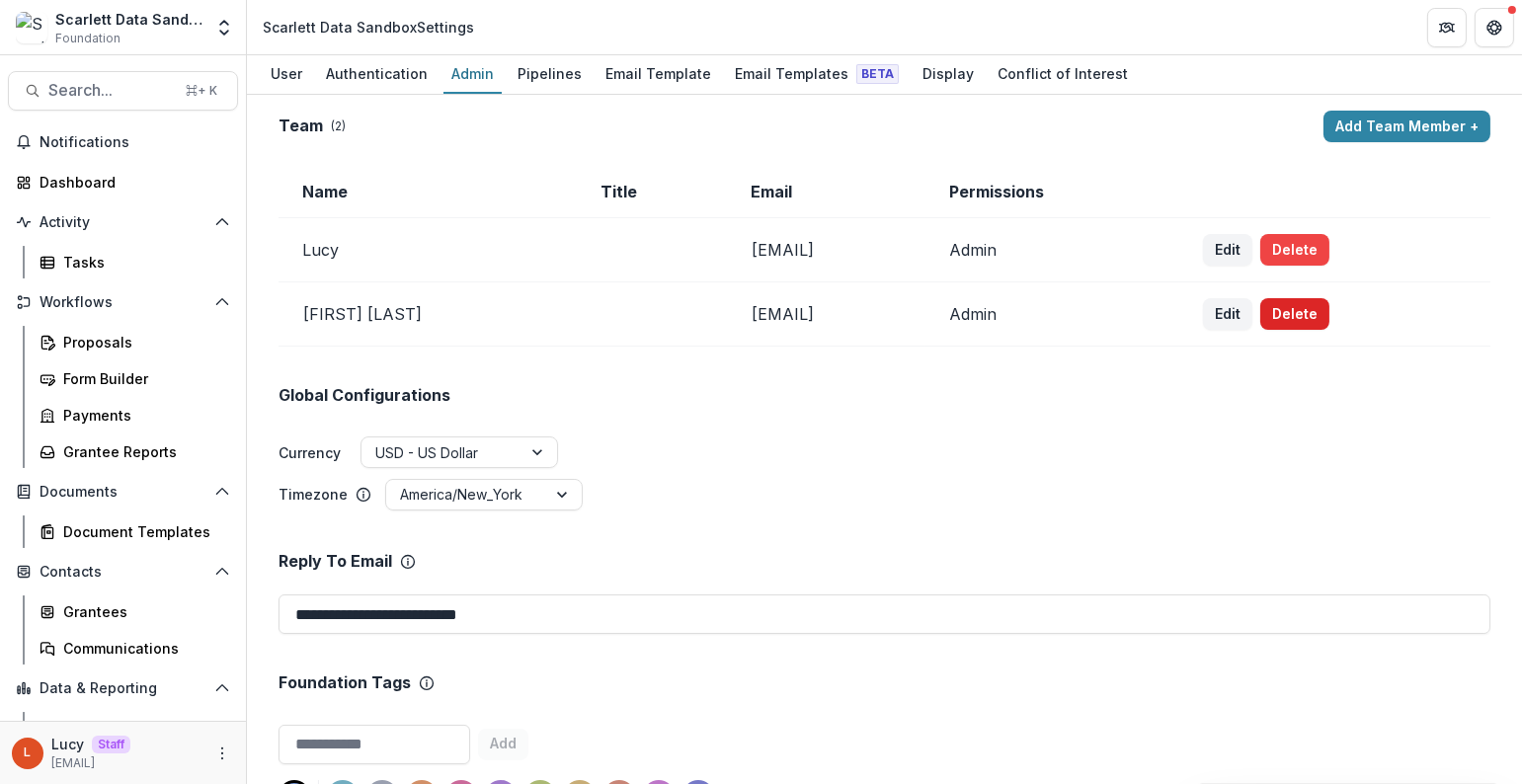 click on "Delete" at bounding box center (1295, 314) 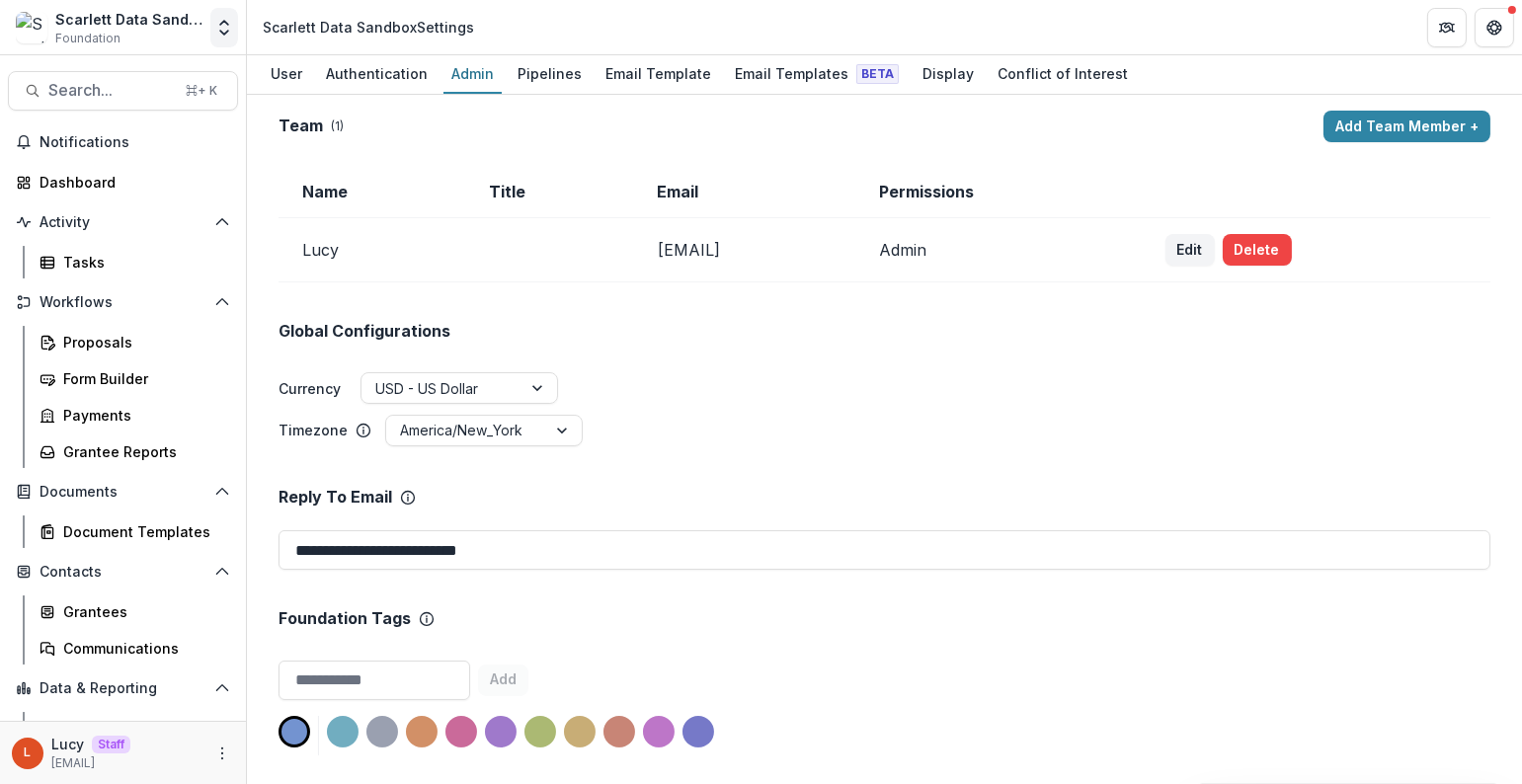 click 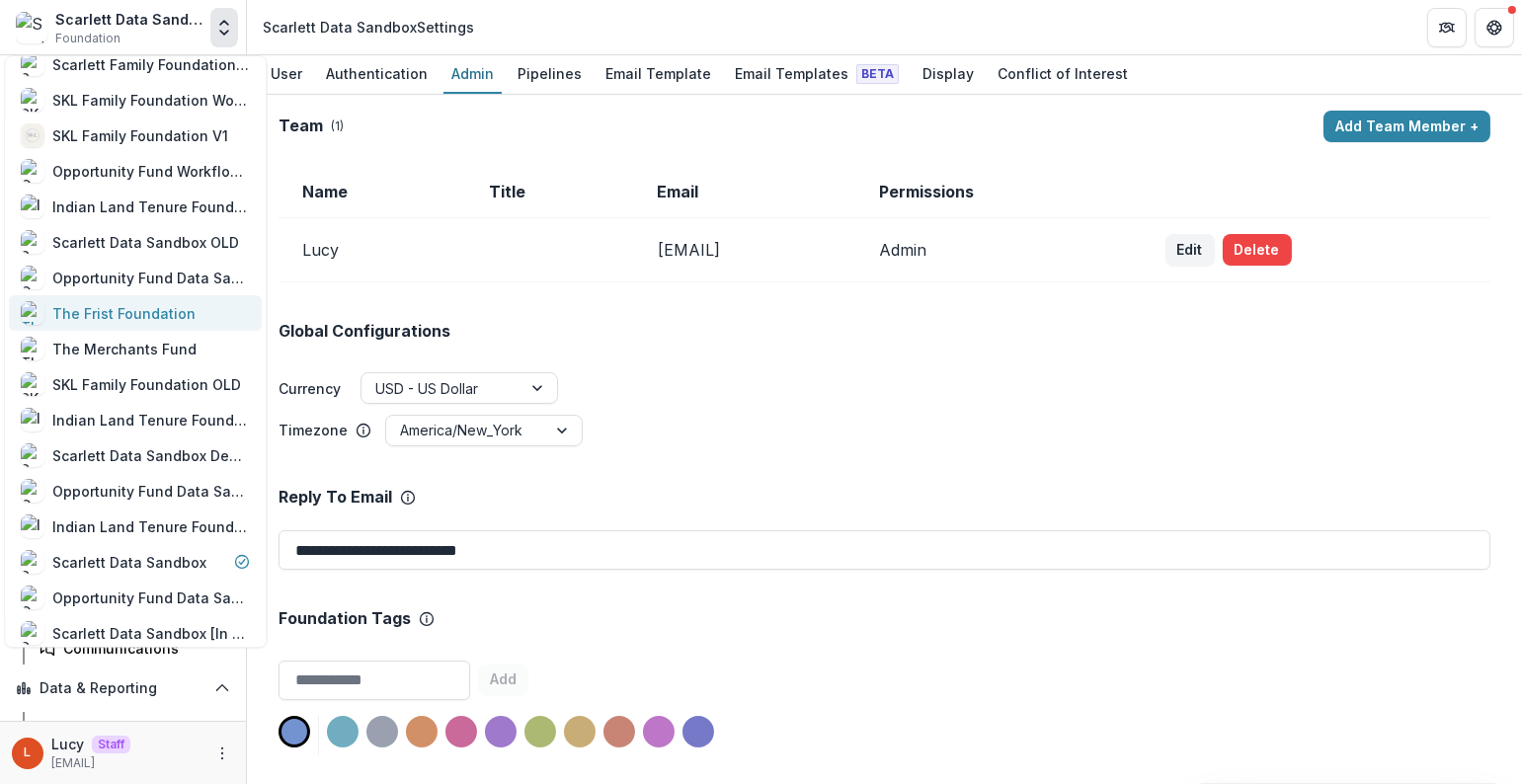 scroll, scrollTop: 202, scrollLeft: 0, axis: vertical 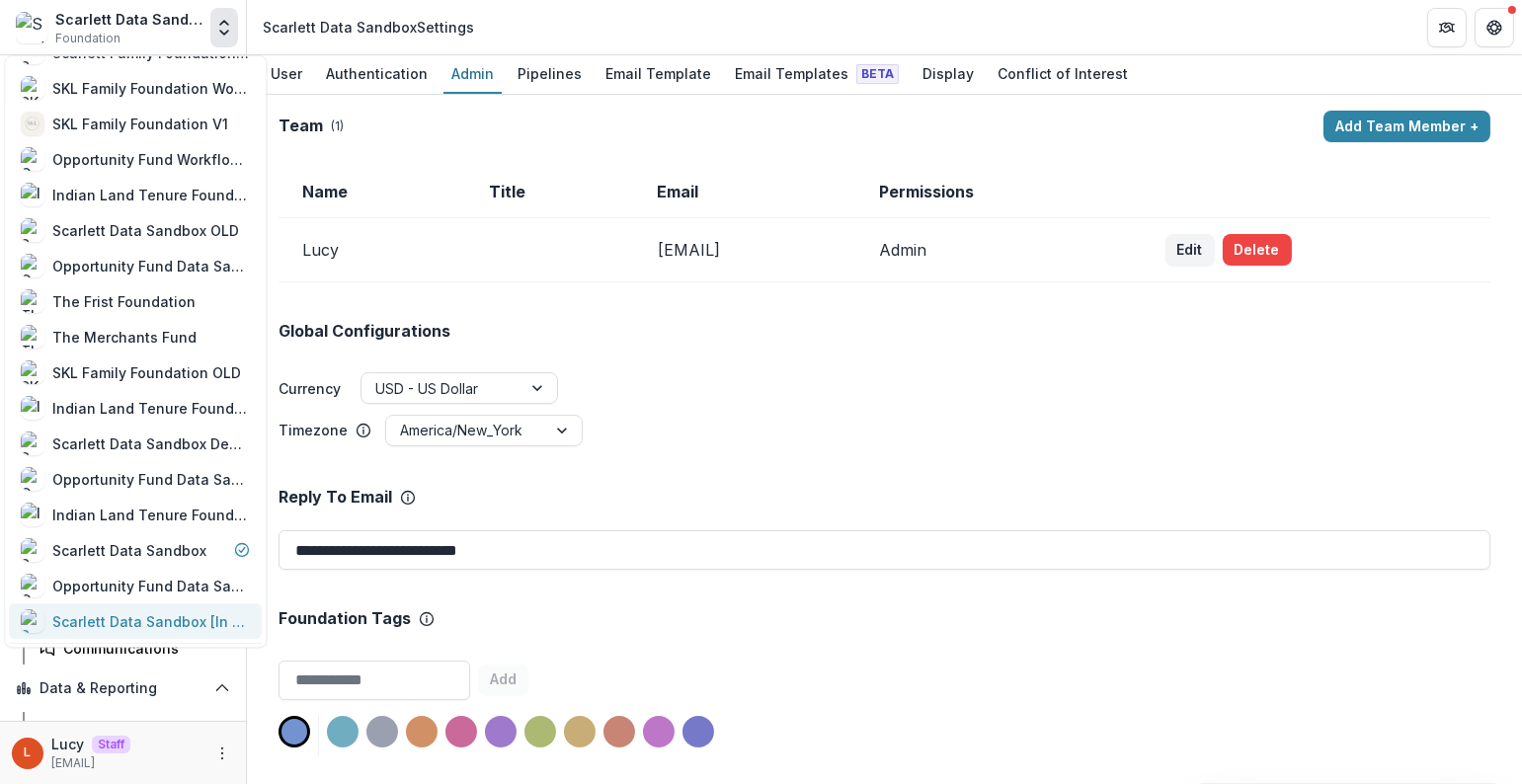 click on "Scarlett Data Sandbox [In Dev]" at bounding box center [151, 621] 